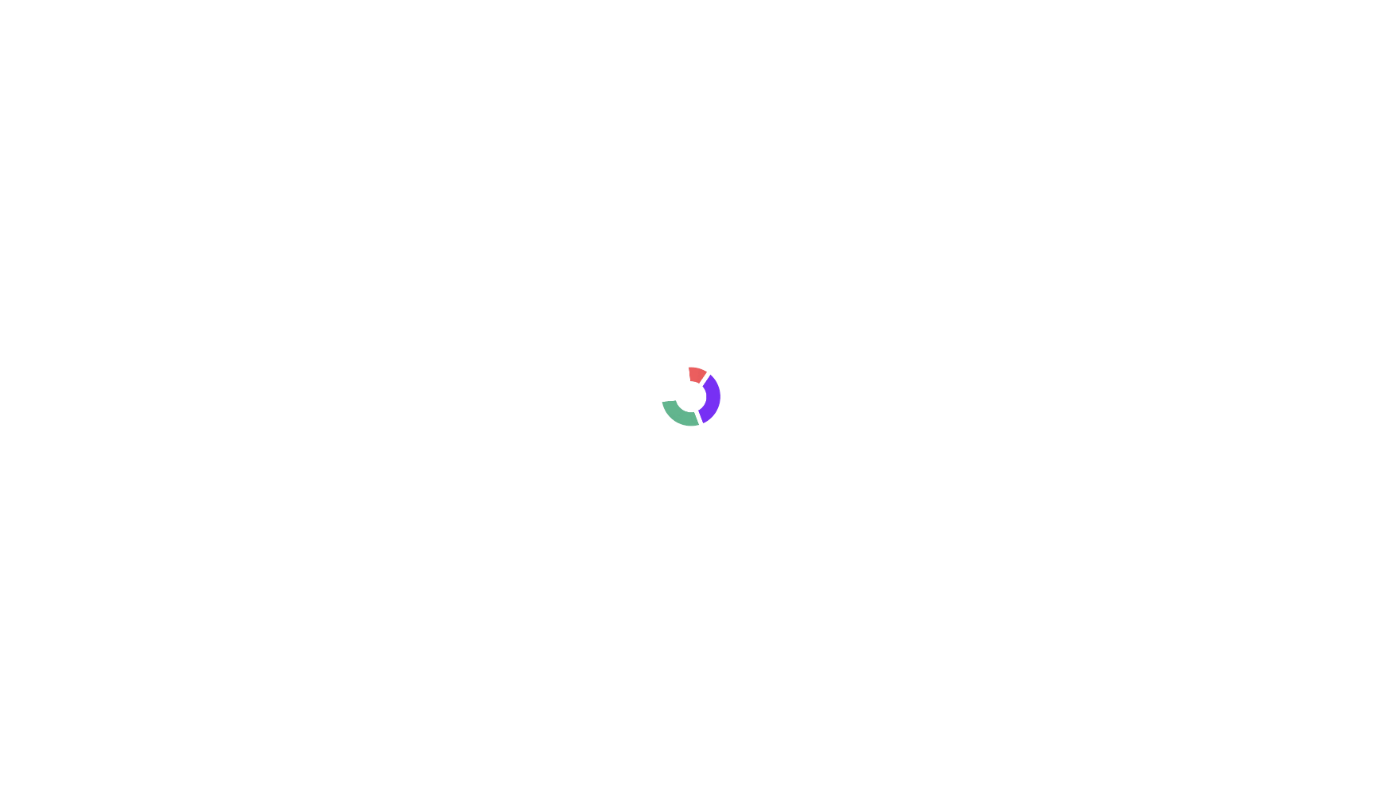 scroll, scrollTop: 0, scrollLeft: 0, axis: both 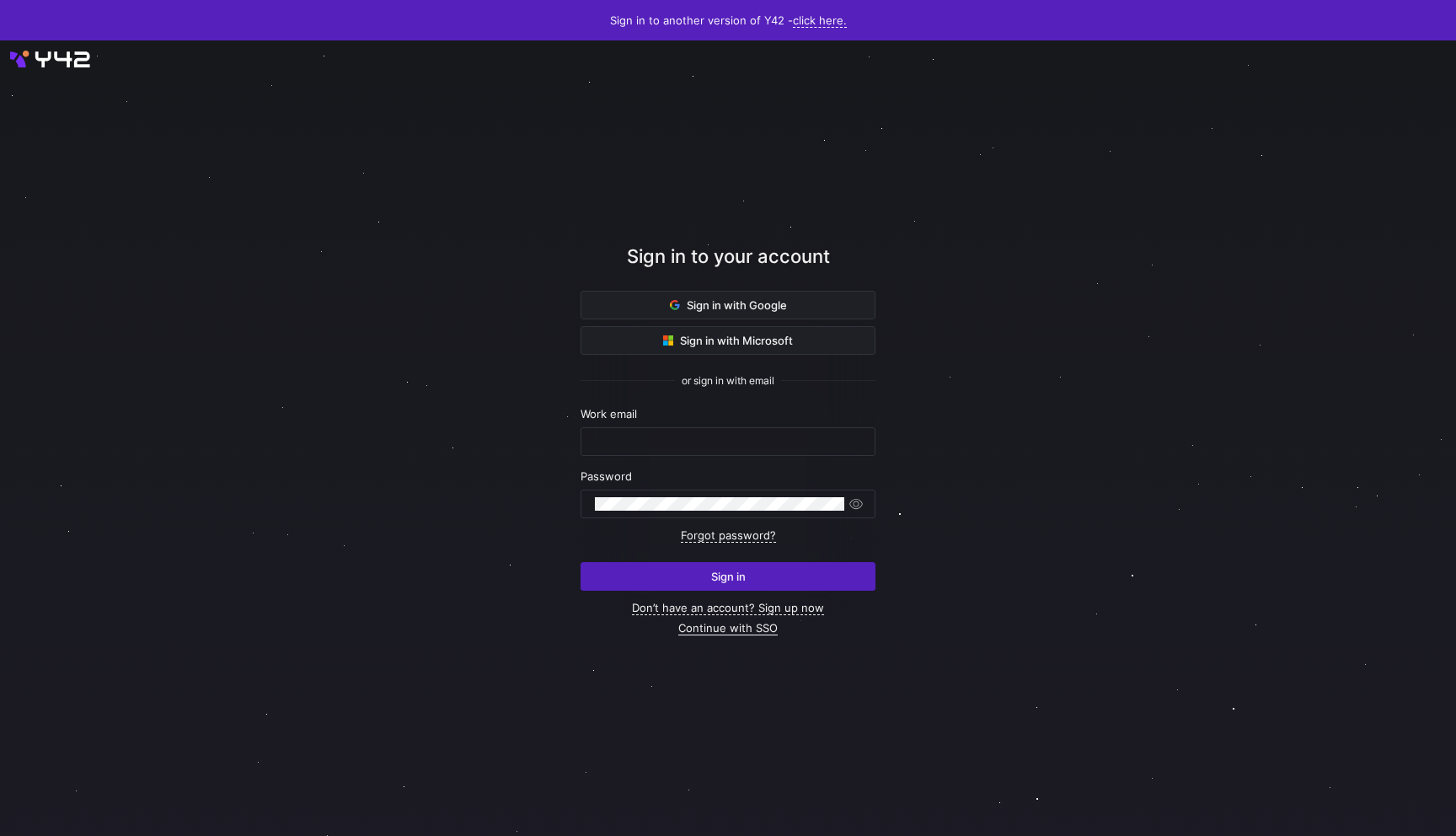 click on "Continue with SSO" at bounding box center [728, 628] 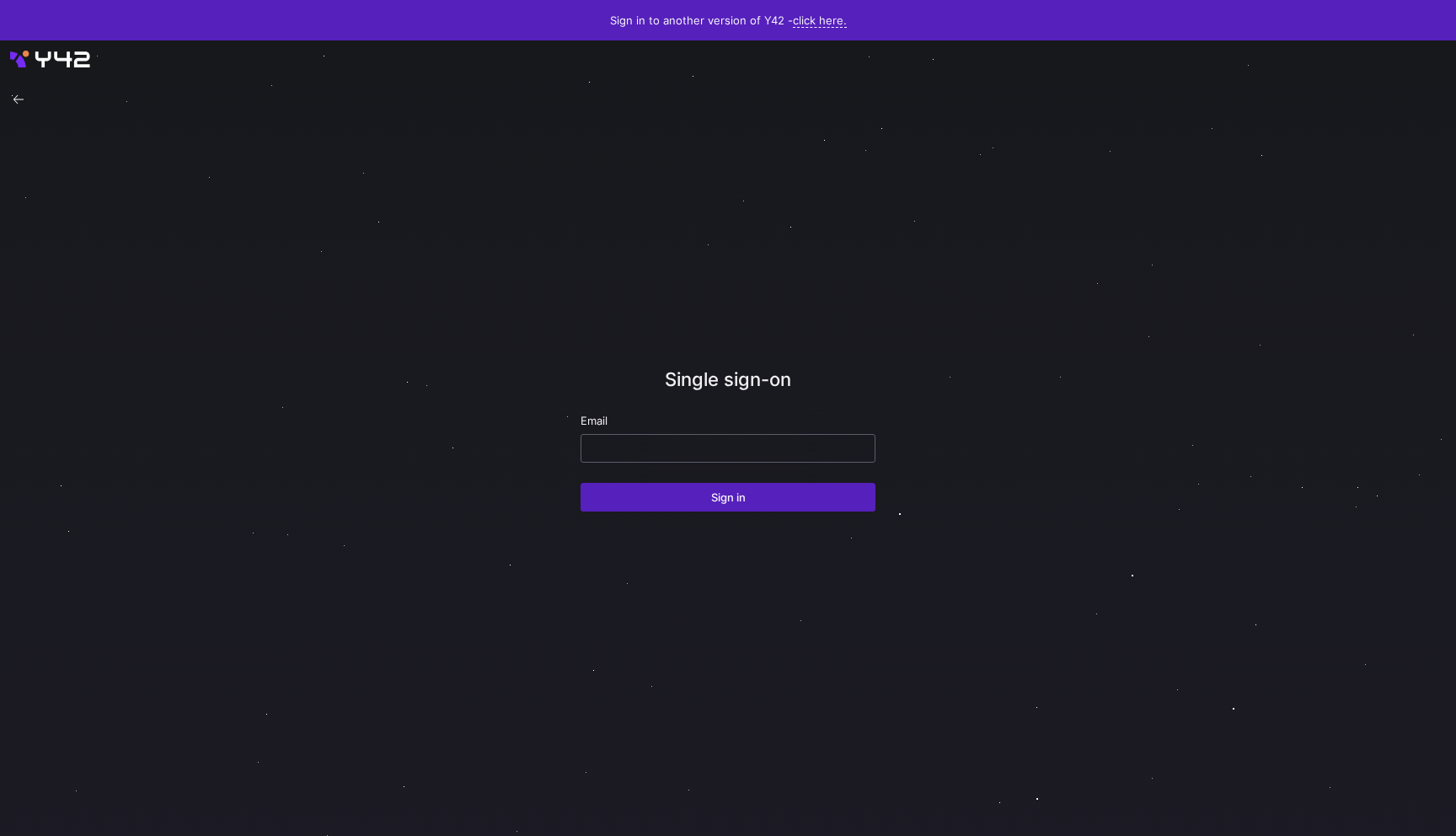 click at bounding box center [728, 448] 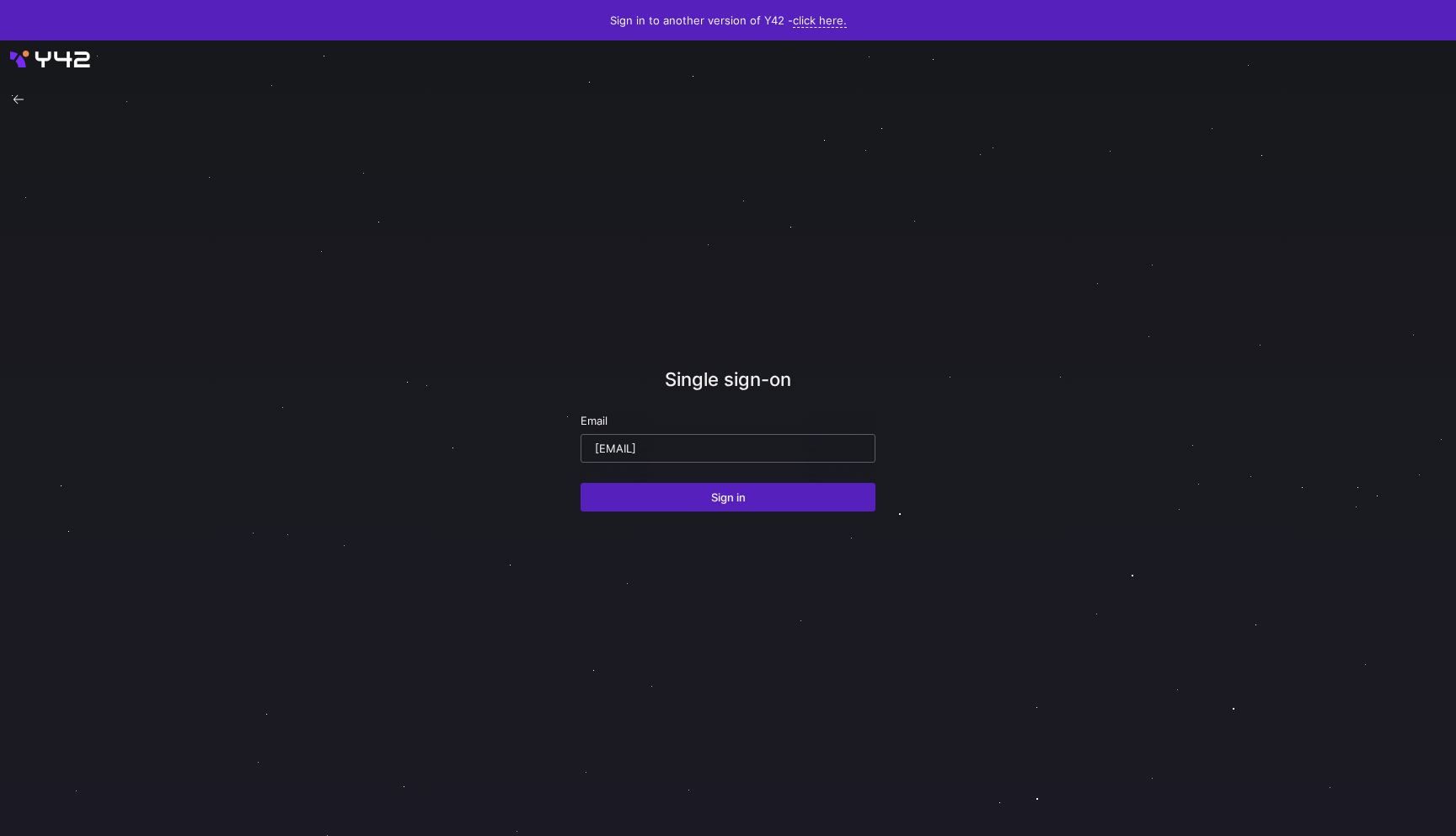 type on "[EMAIL]" 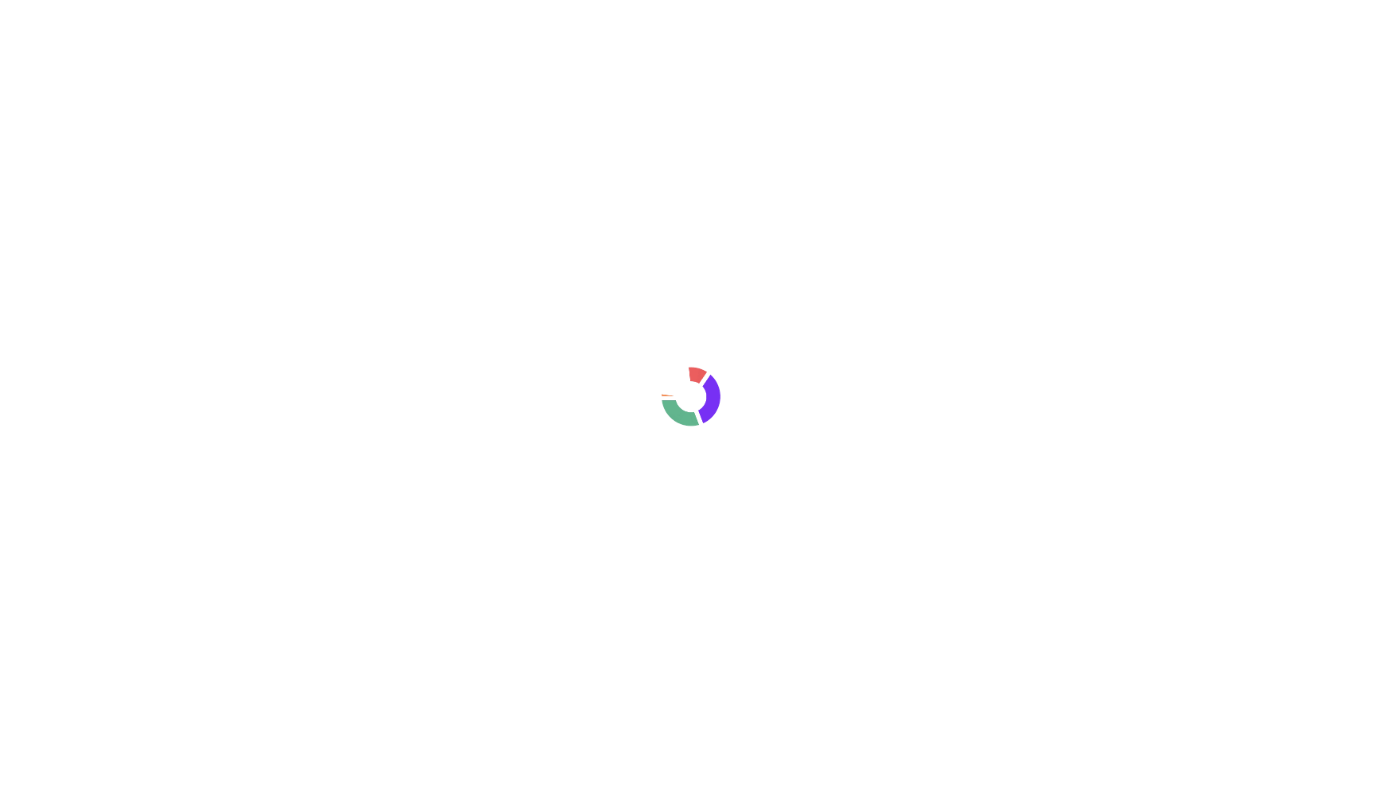 scroll, scrollTop: 0, scrollLeft: 0, axis: both 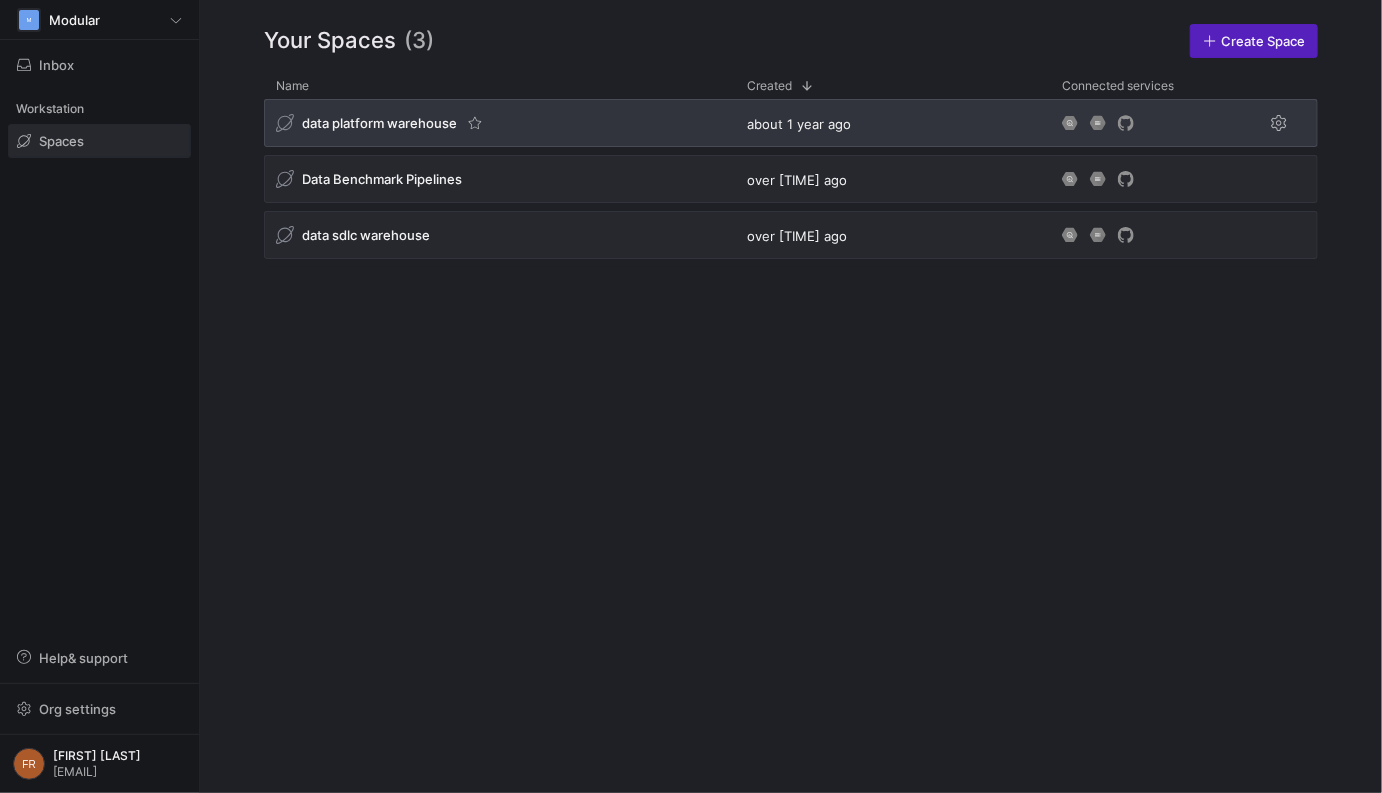 click on "data platform warehouse" at bounding box center [499, 123] 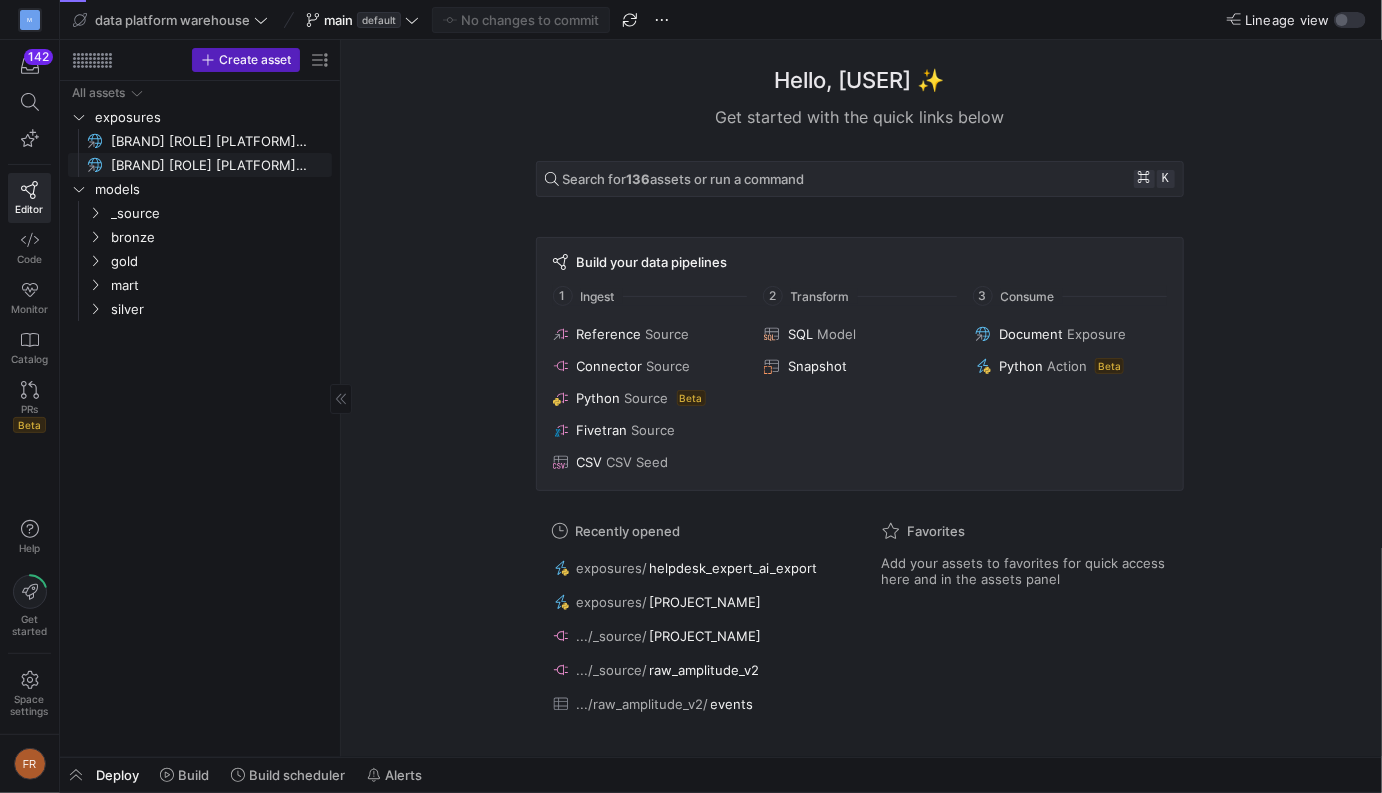 click on "[USERNAME]_expert_github_source_export" at bounding box center (210, 165) 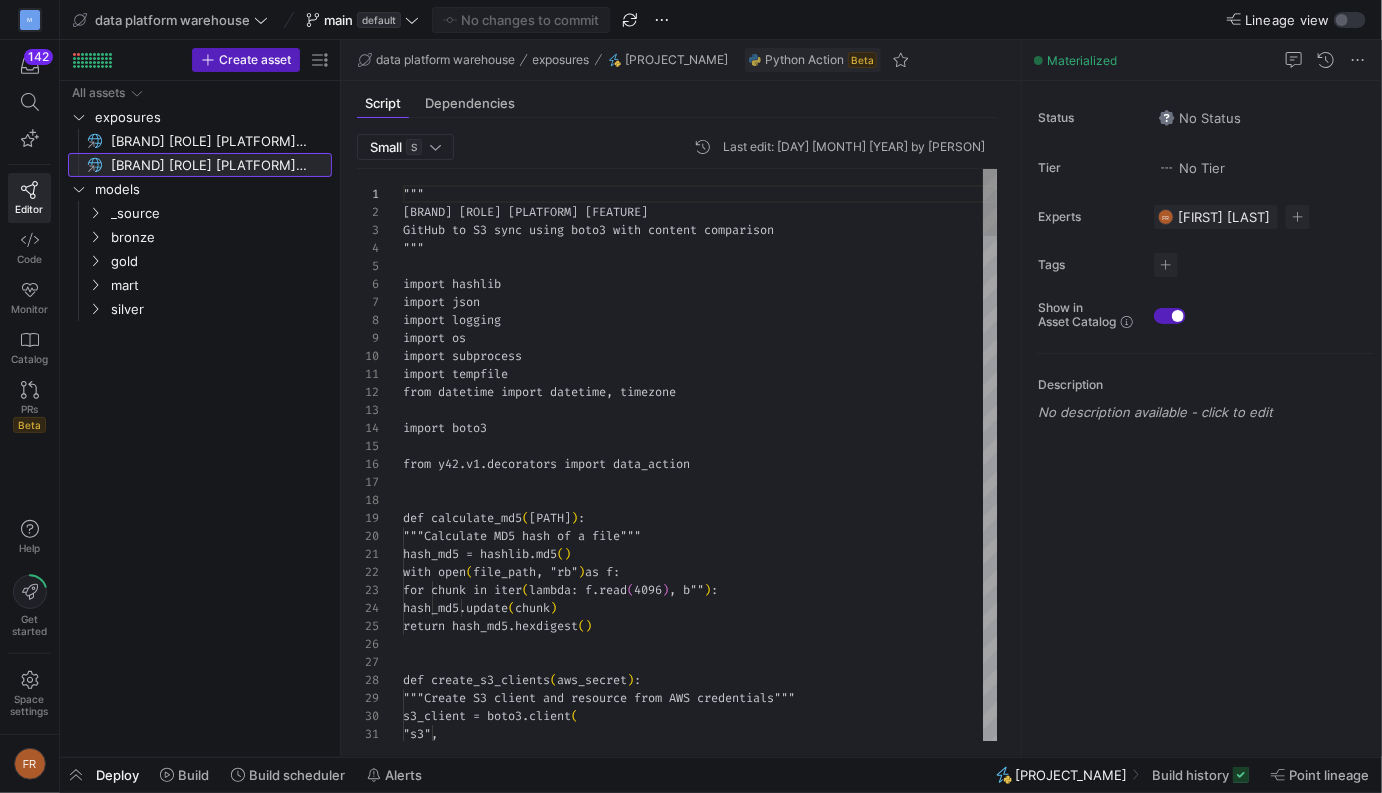 scroll, scrollTop: 180, scrollLeft: 0, axis: vertical 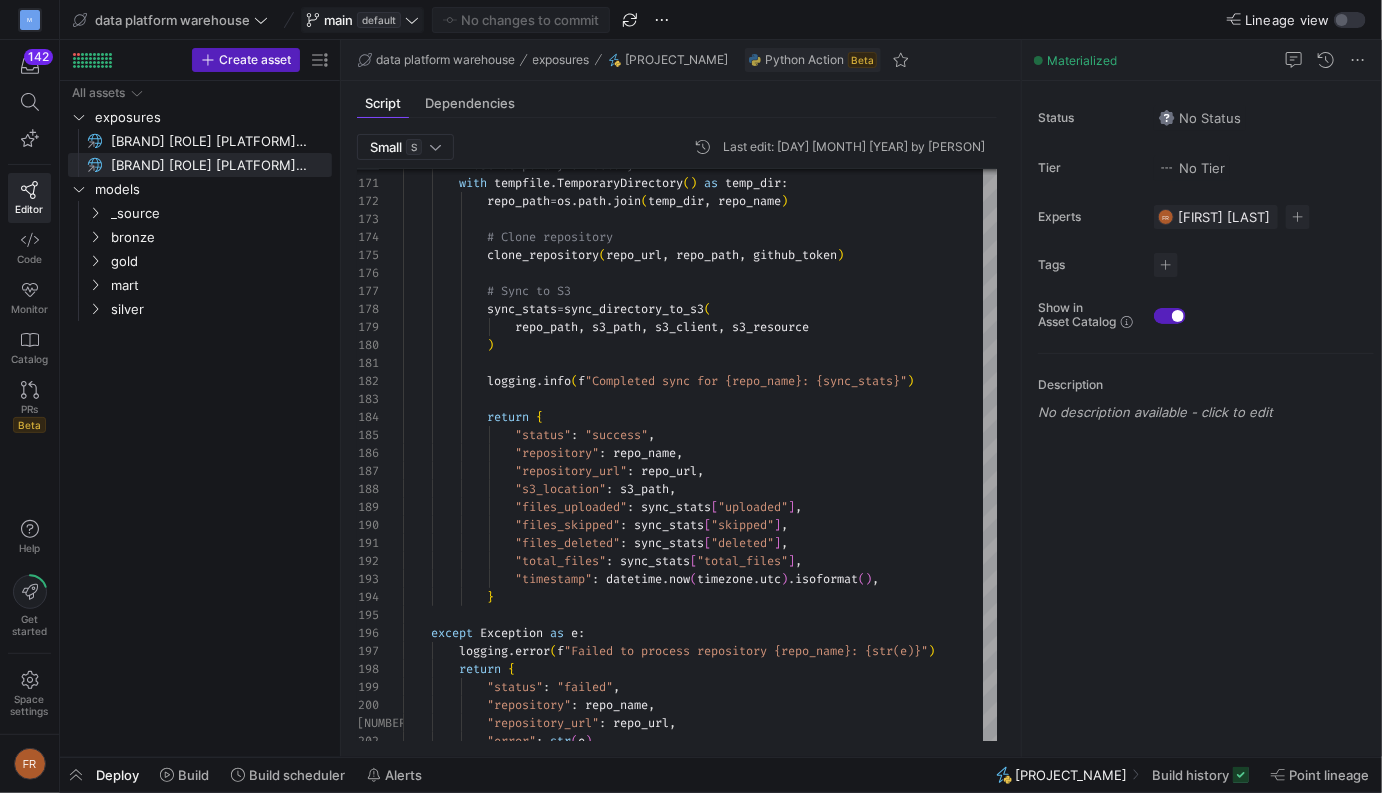 click on "default" at bounding box center (379, 20) 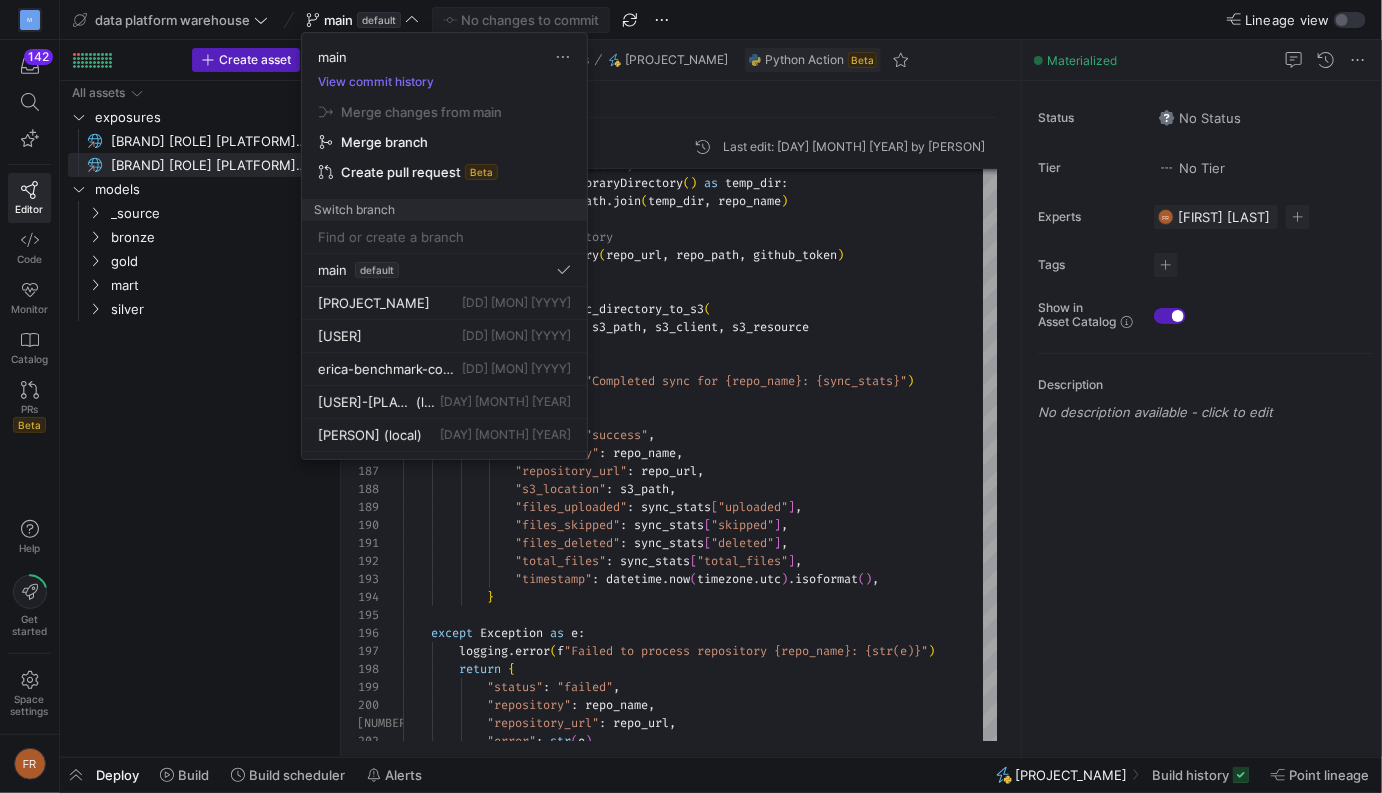 click at bounding box center [691, 396] 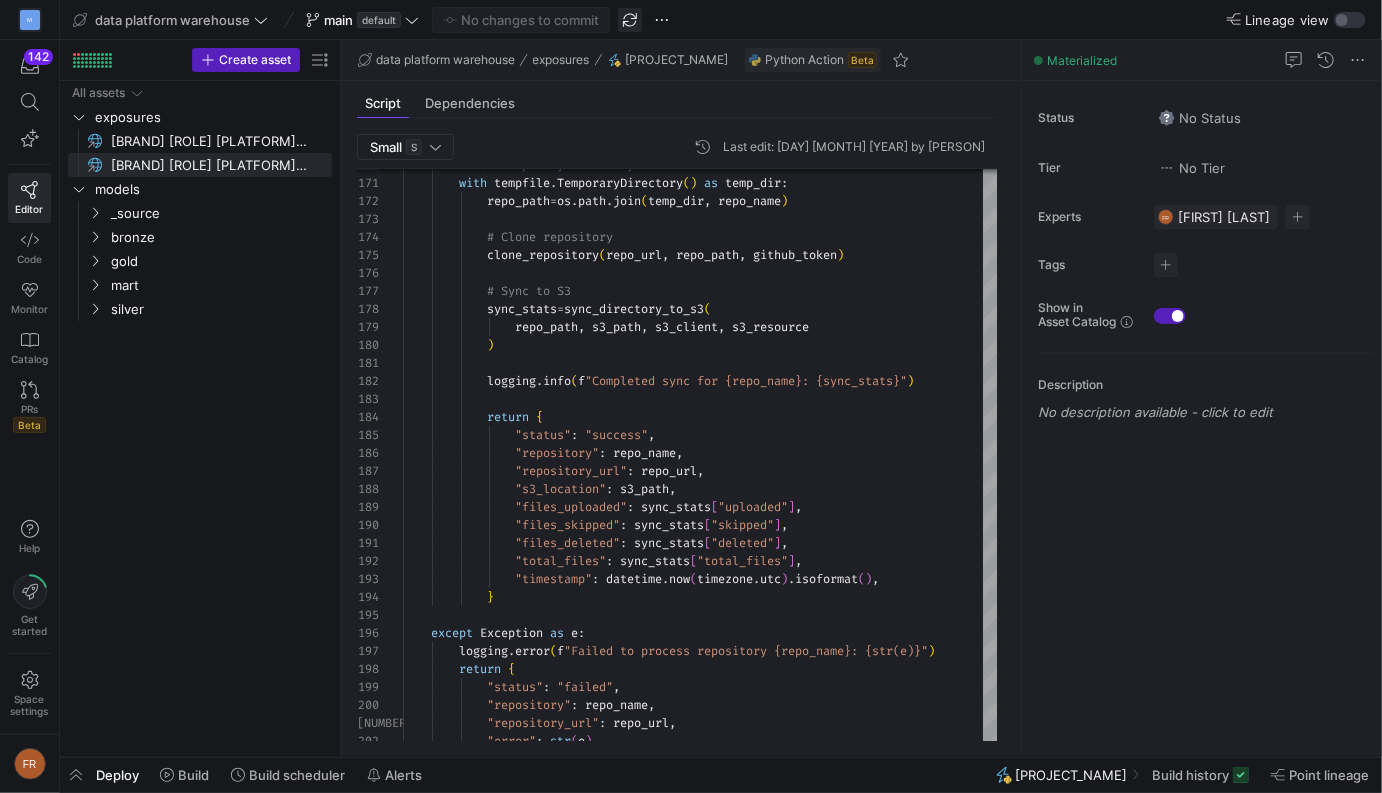 click at bounding box center (630, 20) 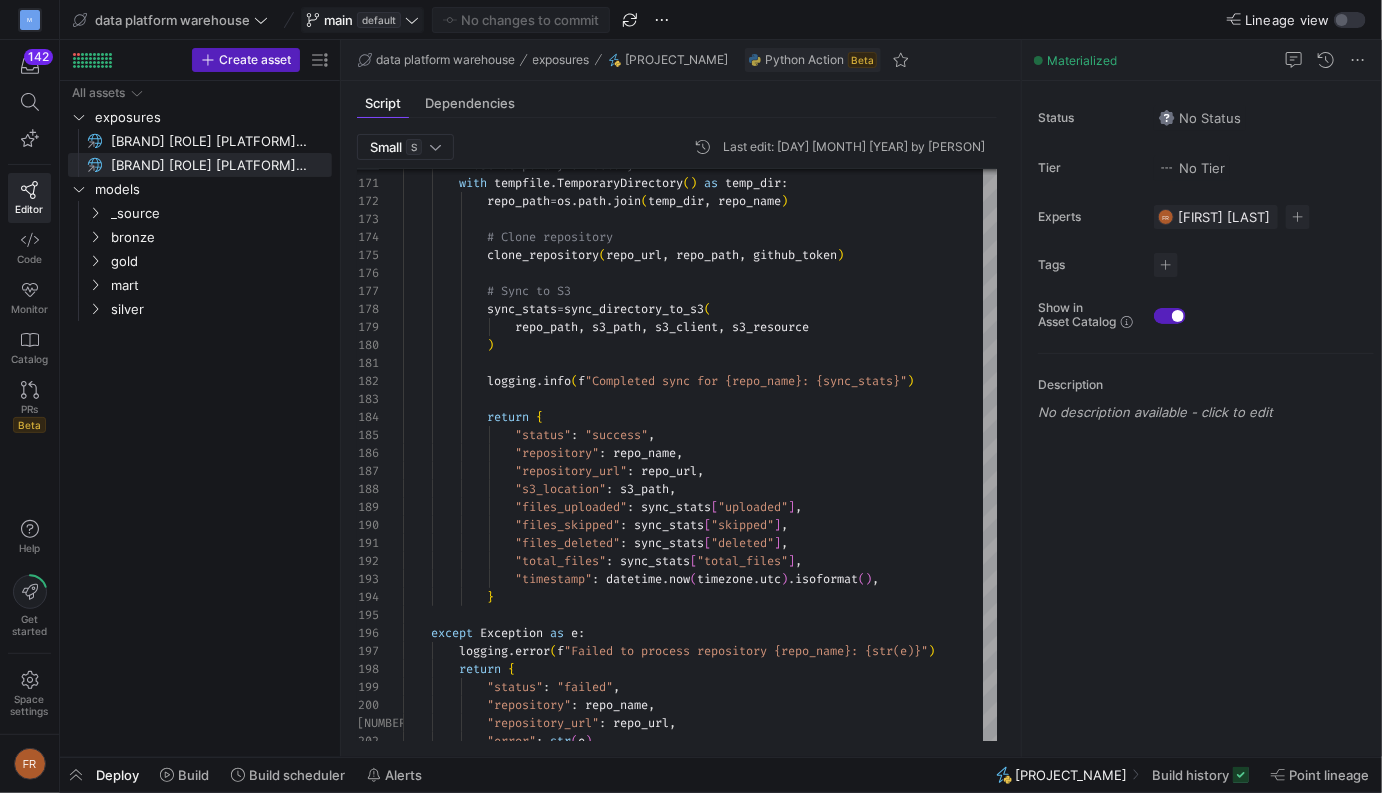click on "default" at bounding box center [379, 20] 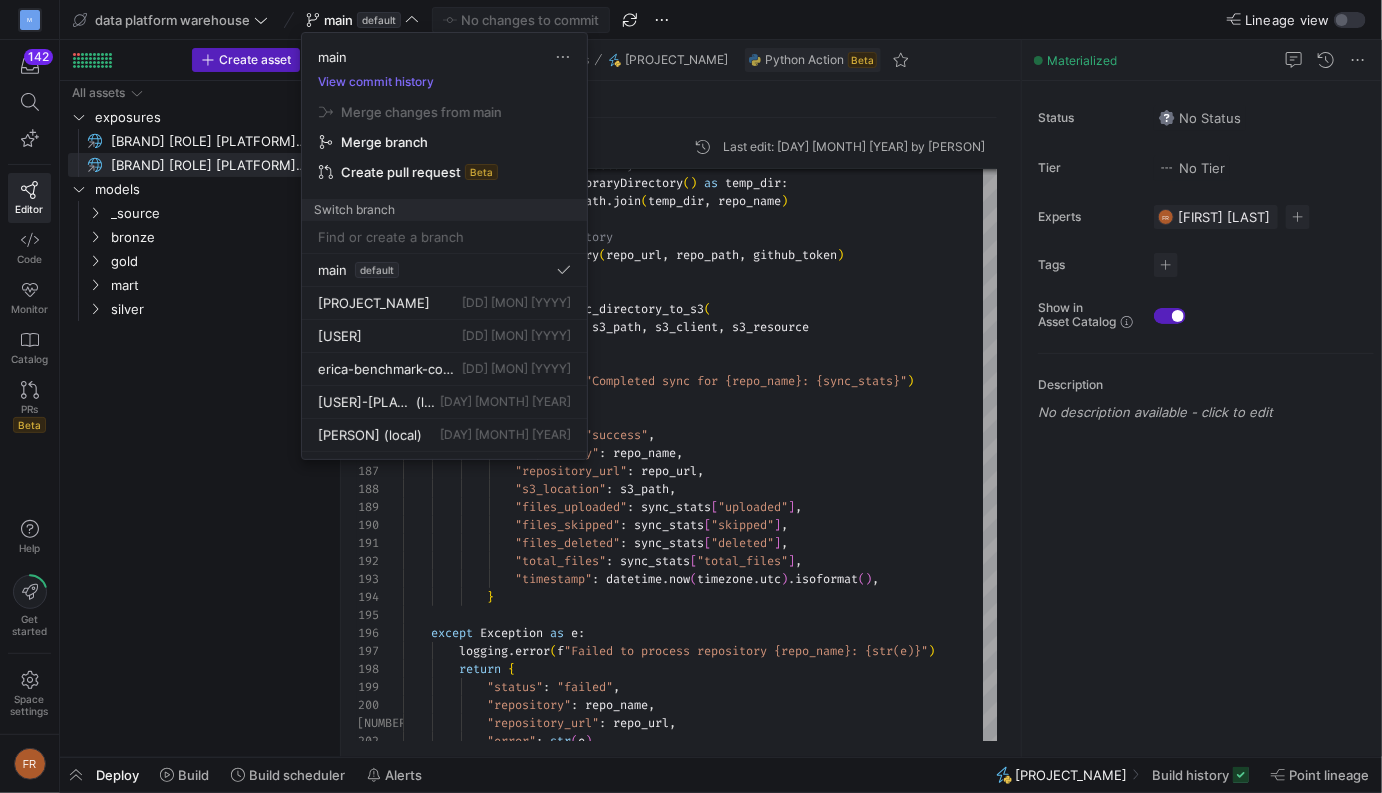 click at bounding box center [691, 396] 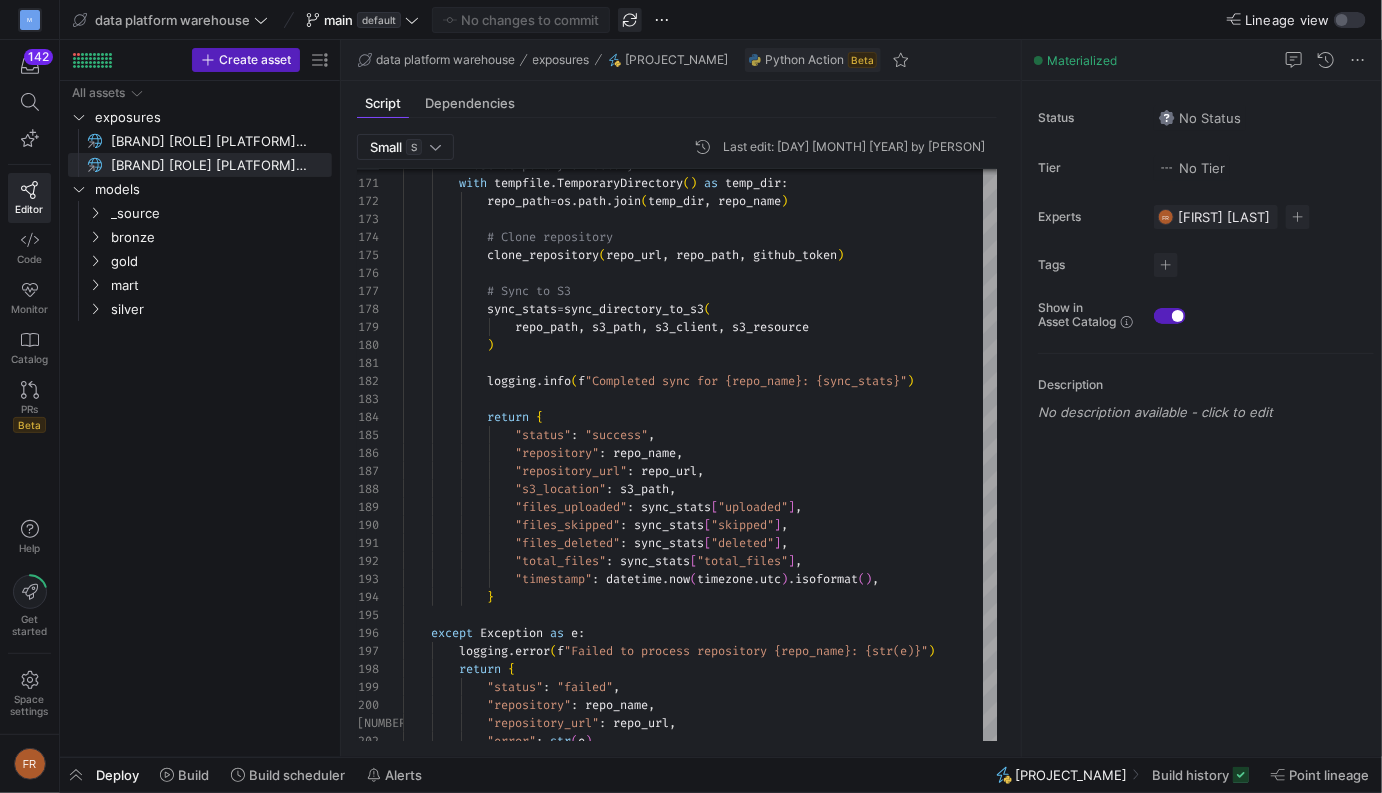 click at bounding box center [630, 20] 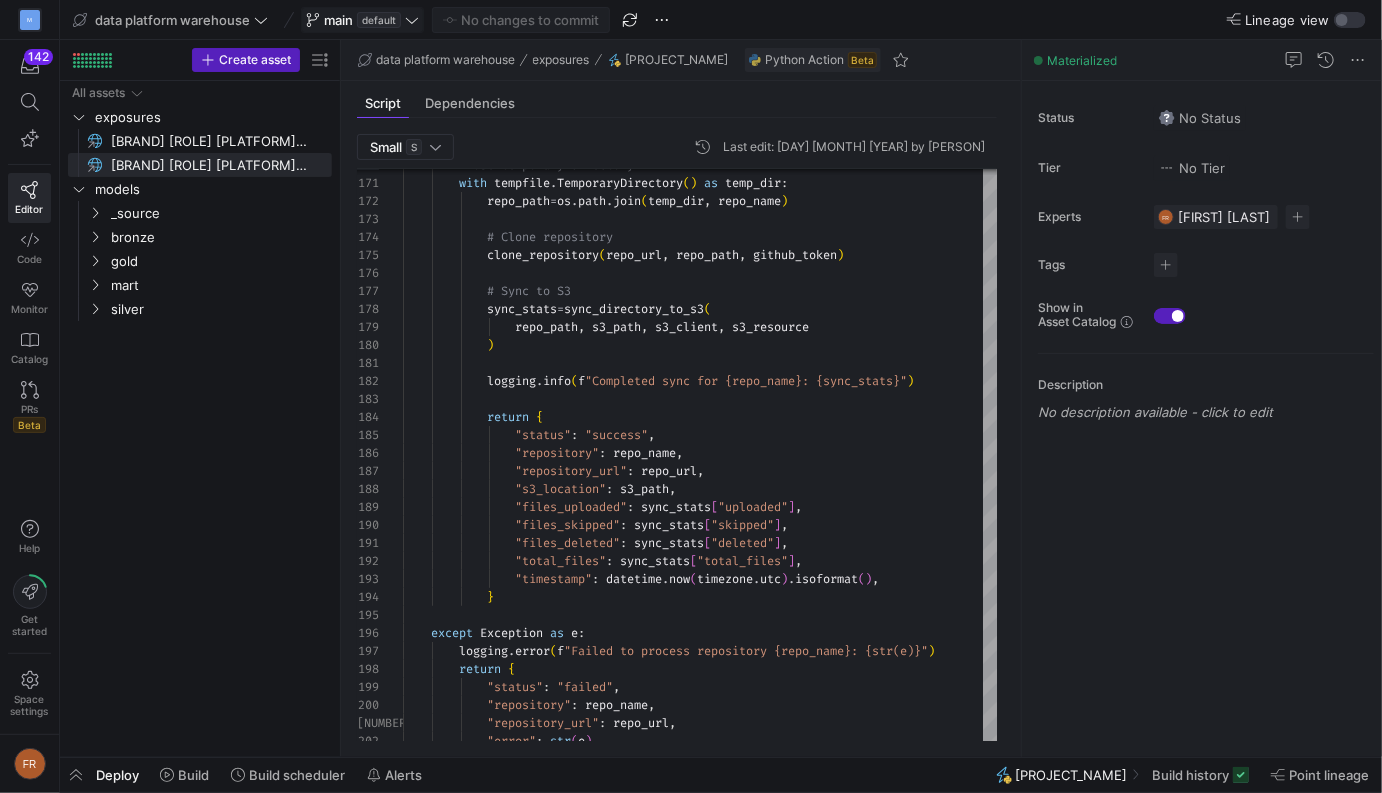 click on "default" at bounding box center (379, 20) 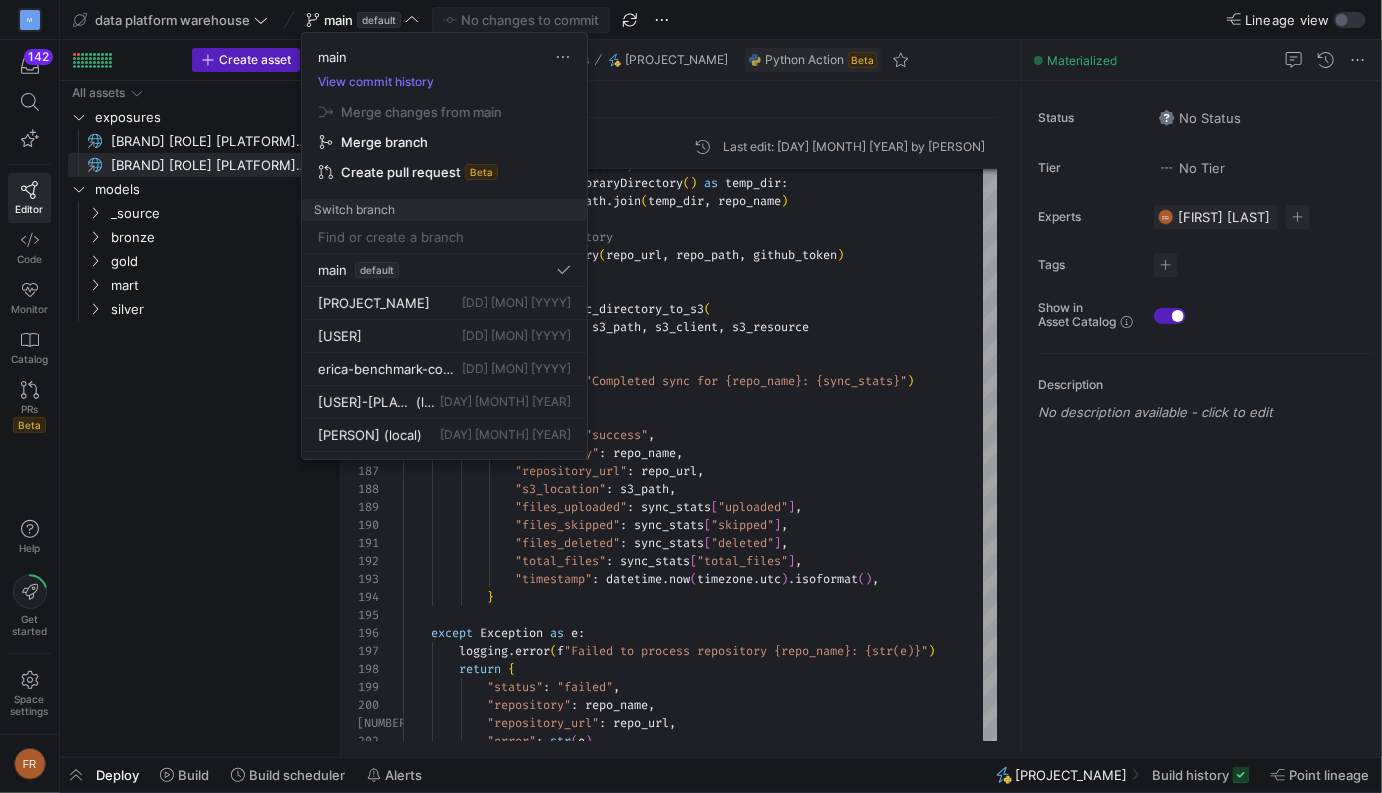 click at bounding box center [444, 237] 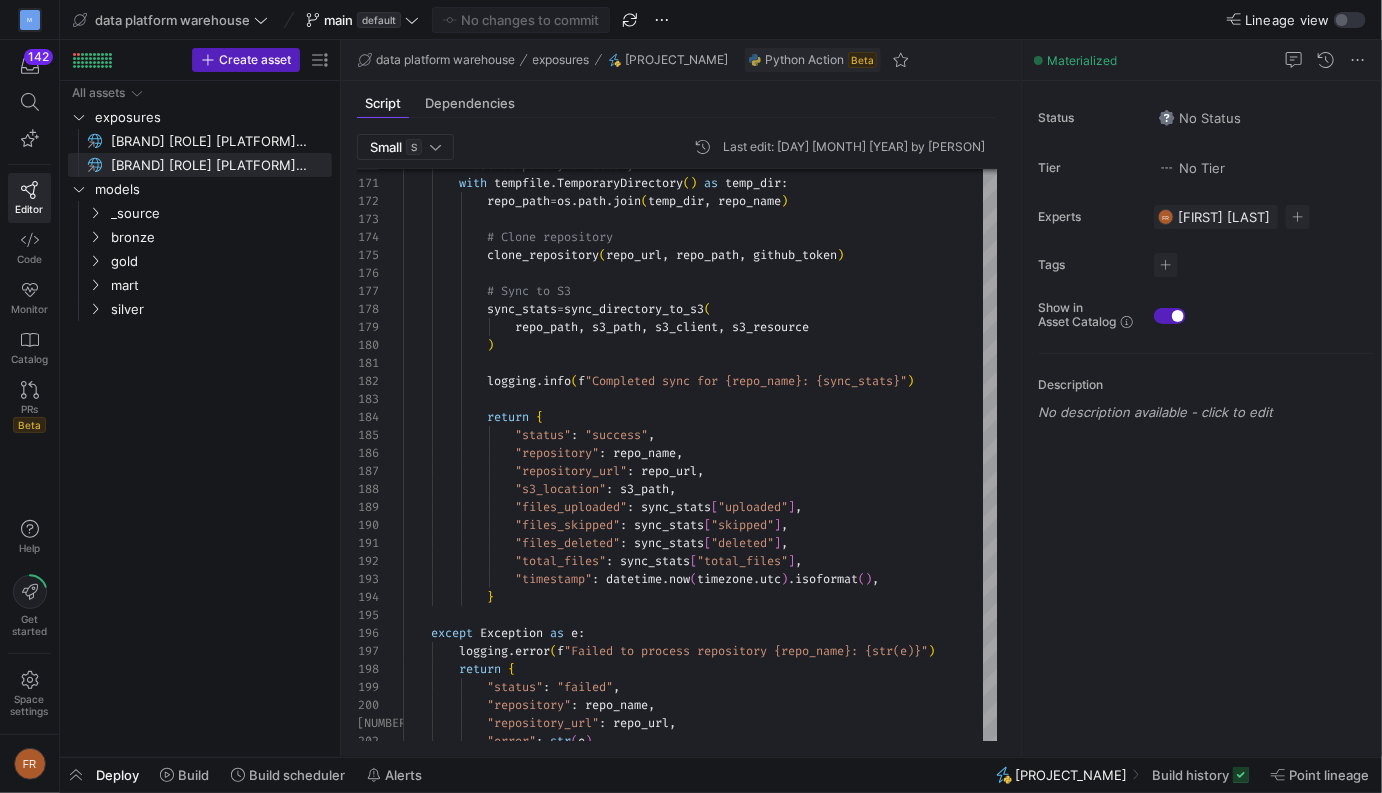 click on "data platform warehouse  main   default
No changes to commit Lineage view" at bounding box center [721, 20] 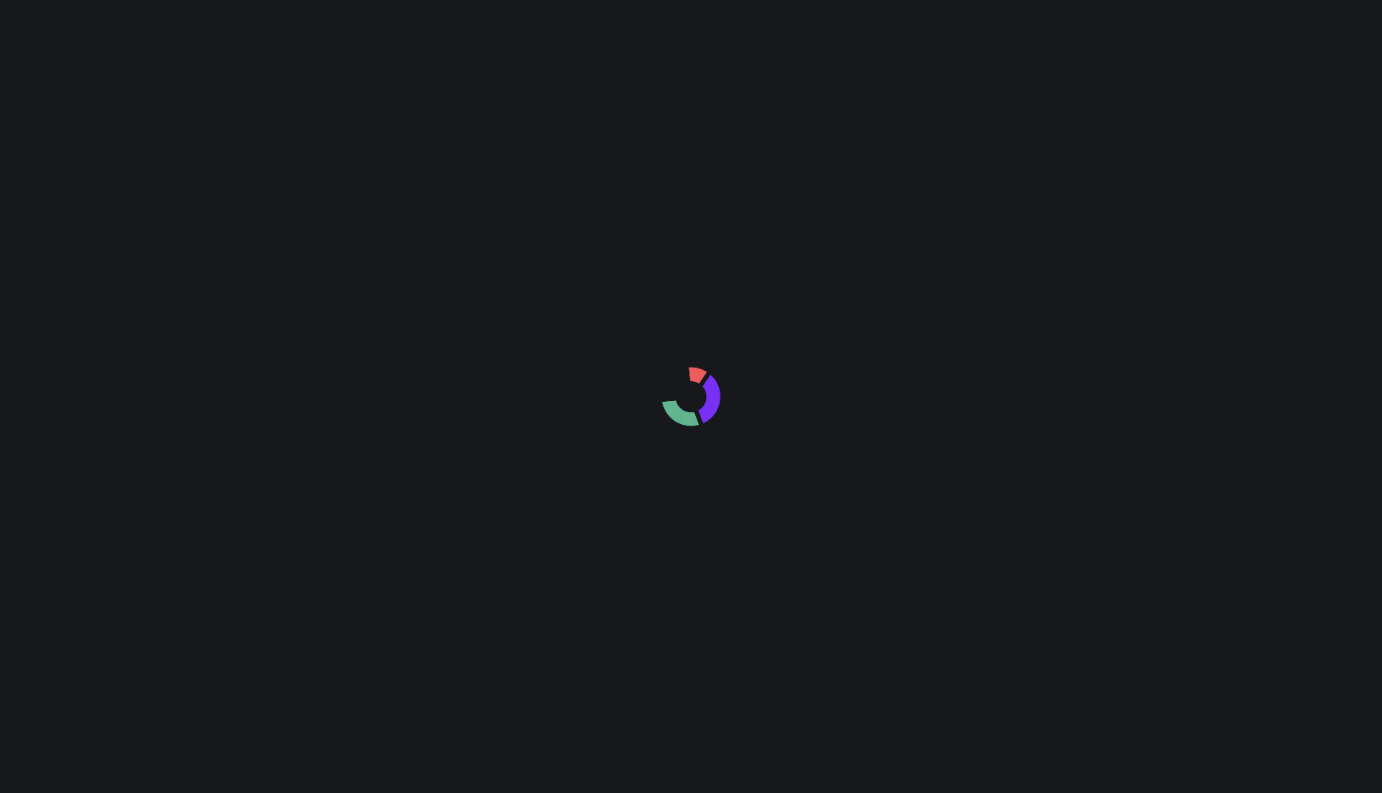 scroll, scrollTop: 0, scrollLeft: 0, axis: both 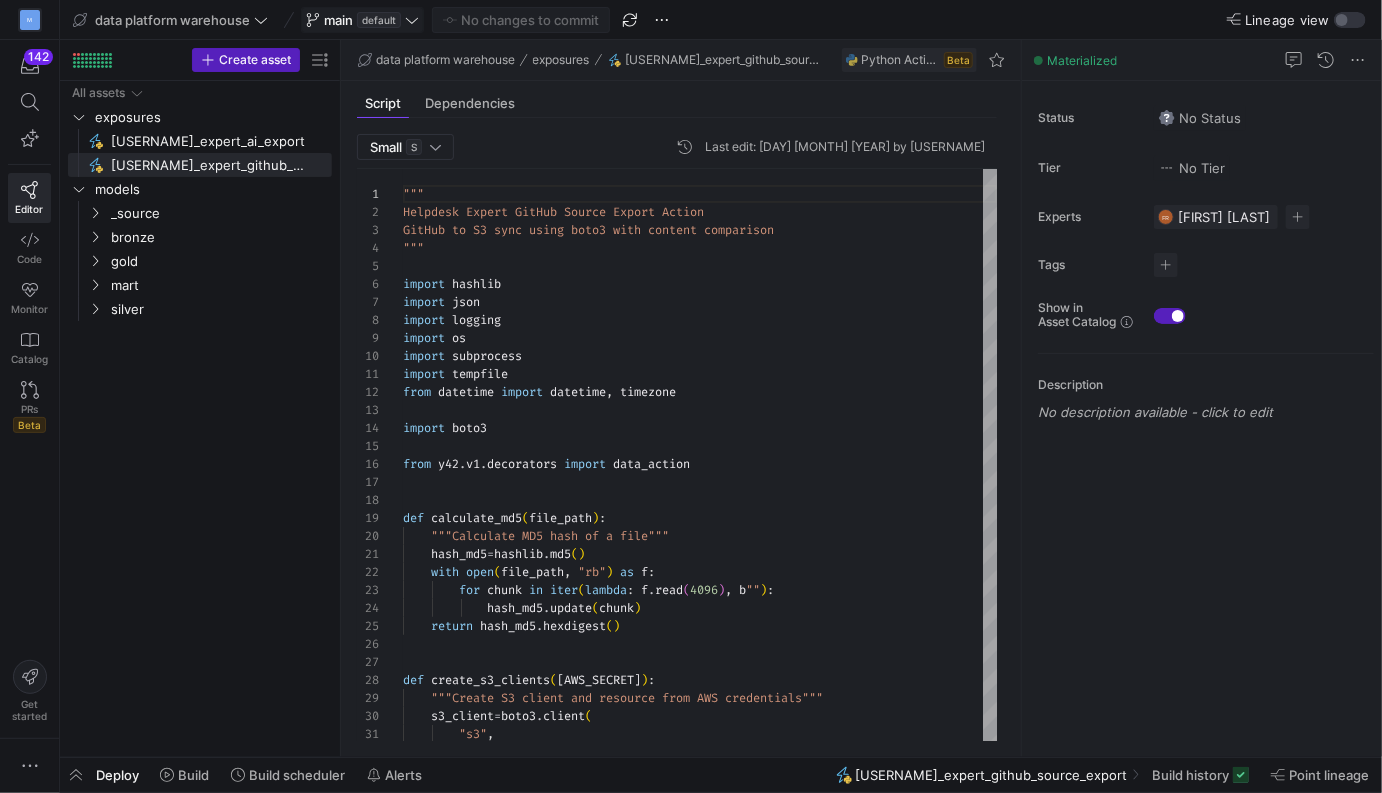 click on "default" at bounding box center (379, 20) 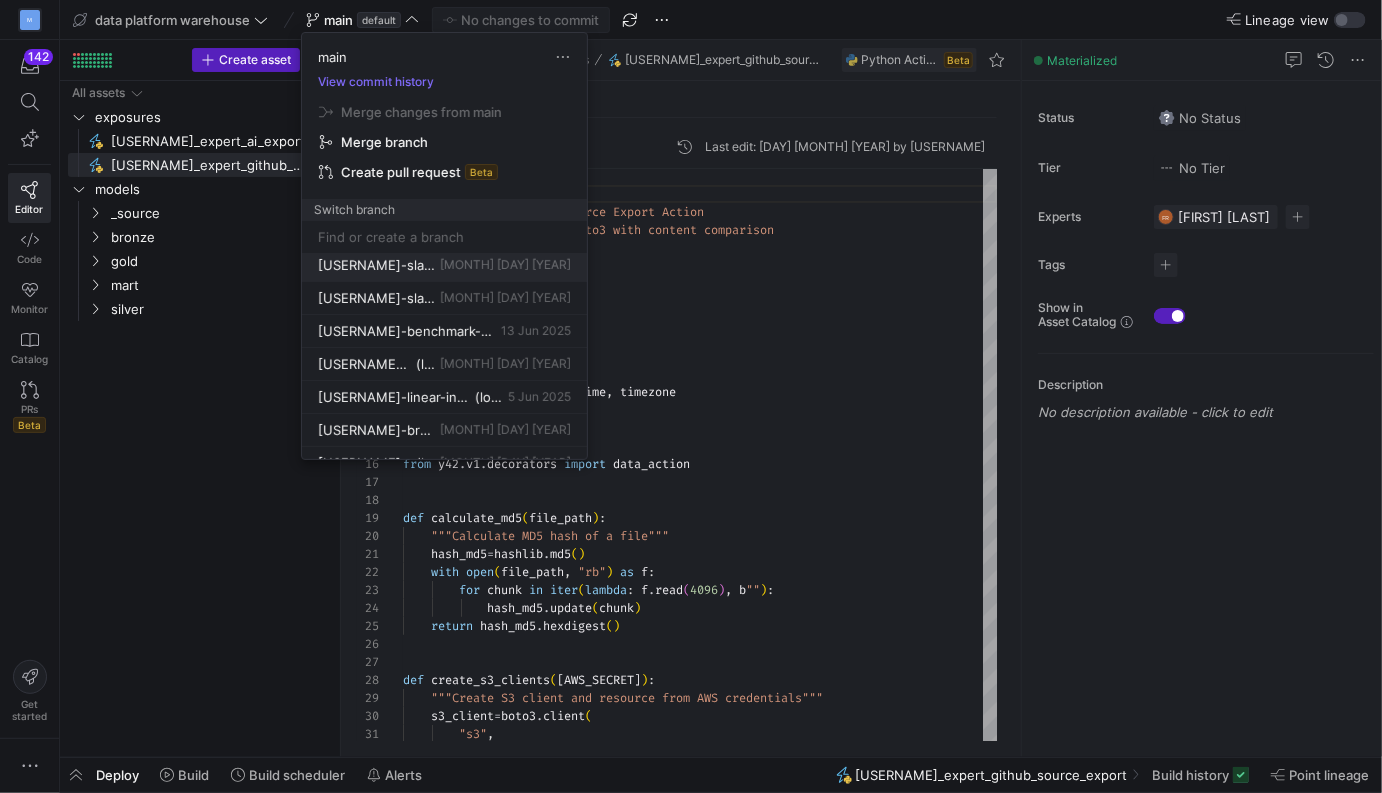 scroll, scrollTop: 0, scrollLeft: 0, axis: both 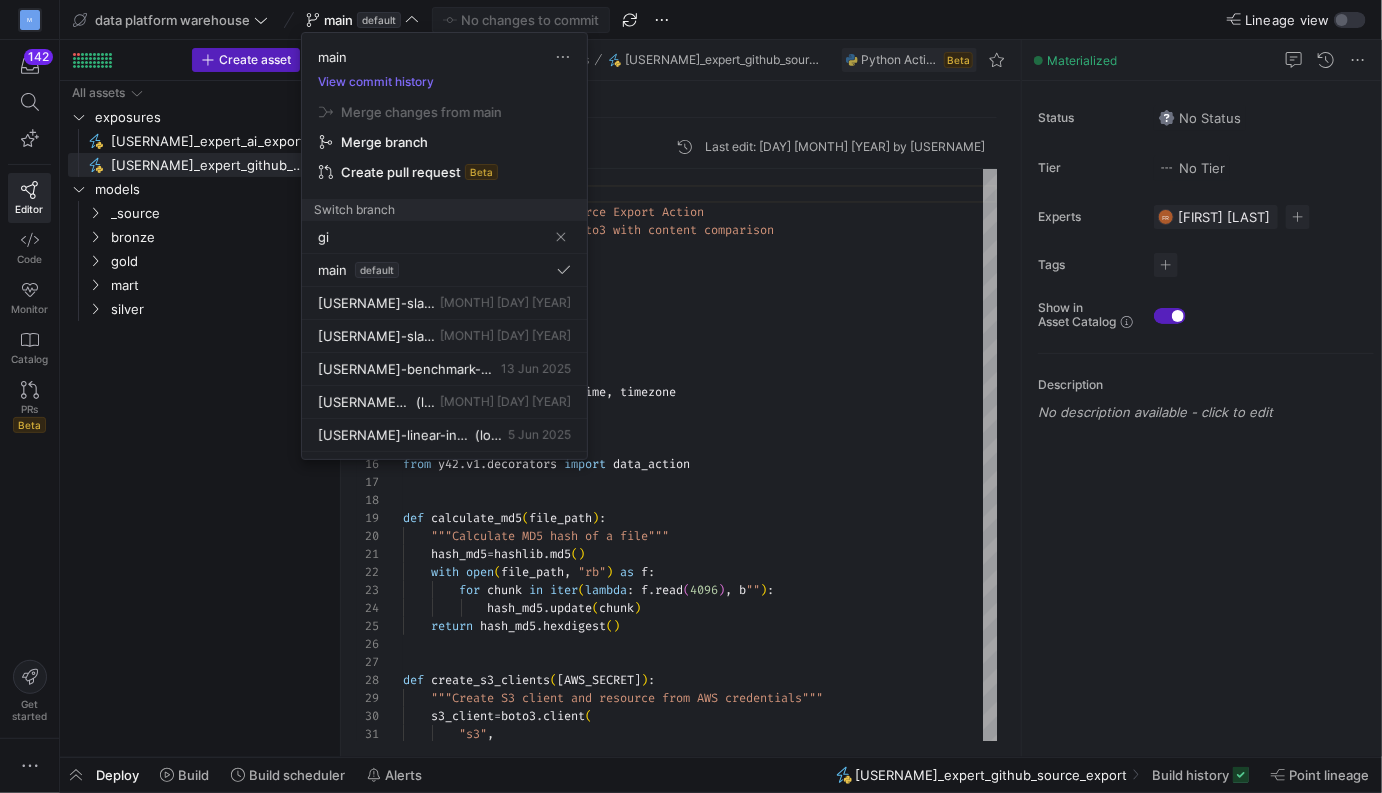 type on "git" 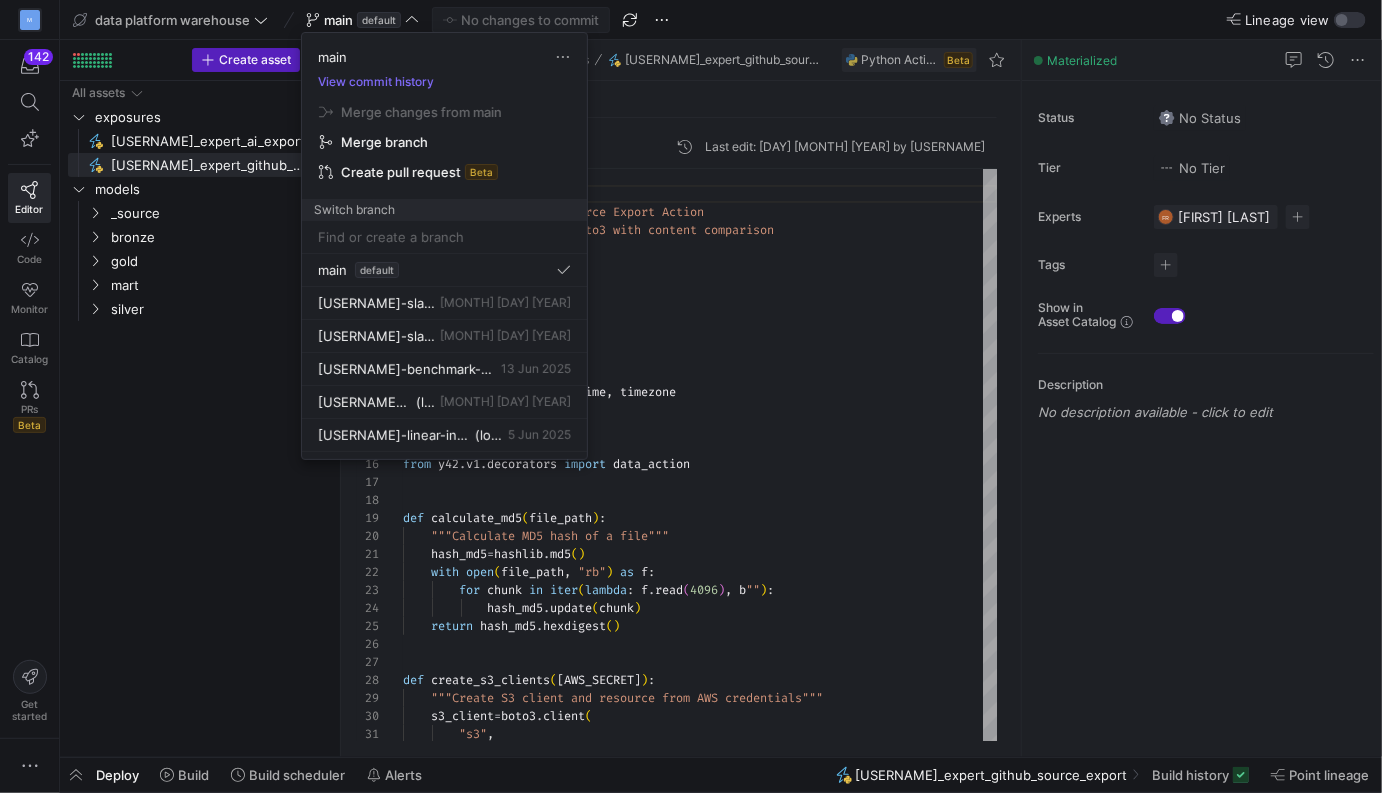 click on "Merge changes from main Merge branch Create pull request  Beta" at bounding box center [444, 142] 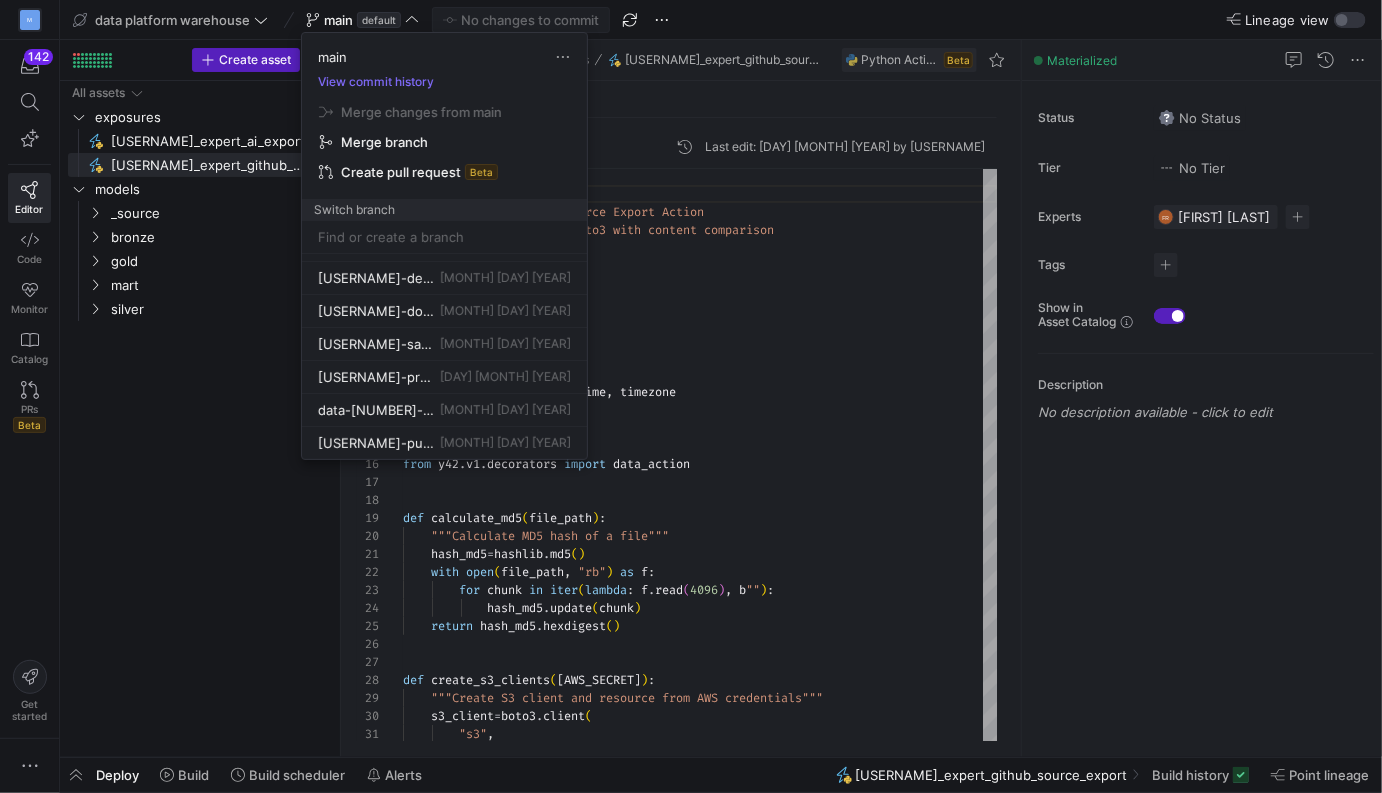 scroll, scrollTop: 365, scrollLeft: 0, axis: vertical 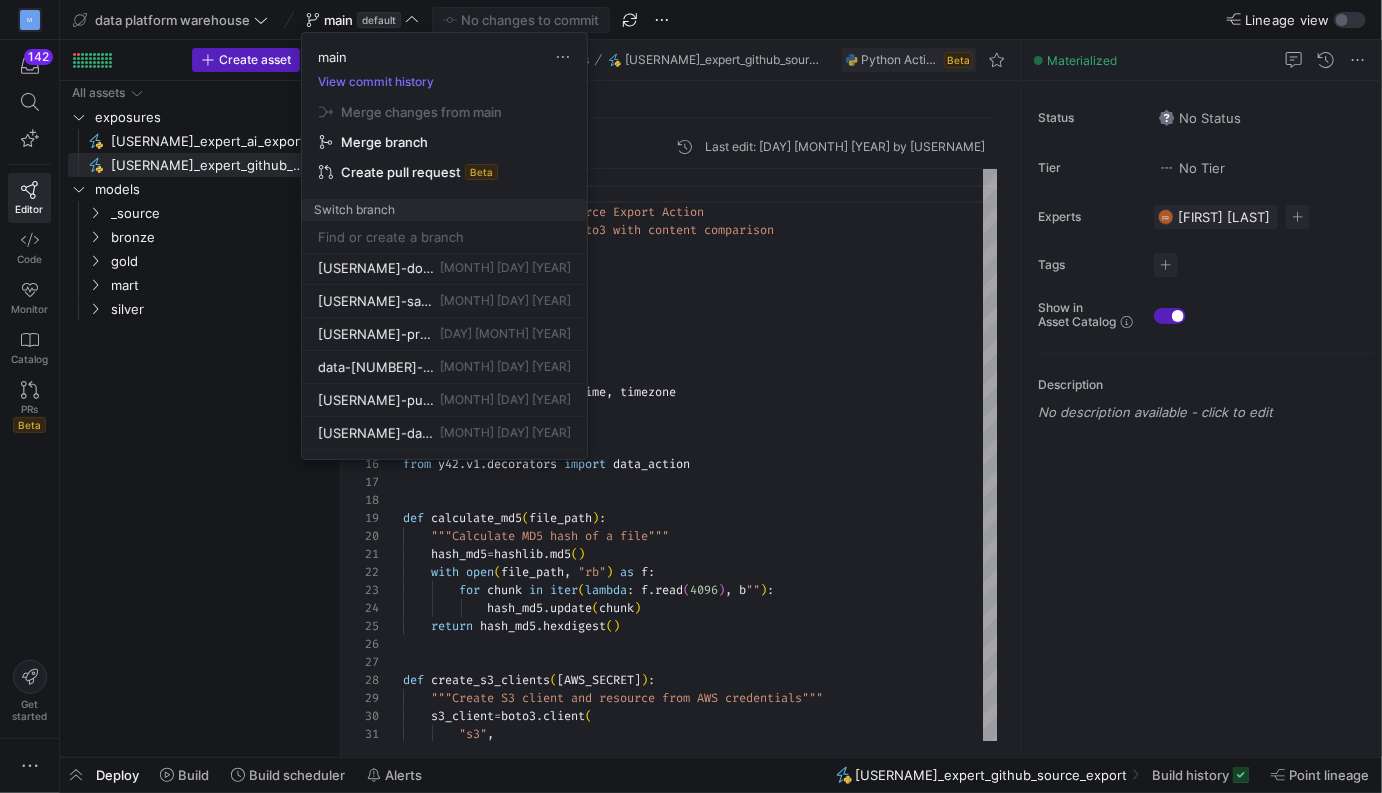 click at bounding box center (691, 396) 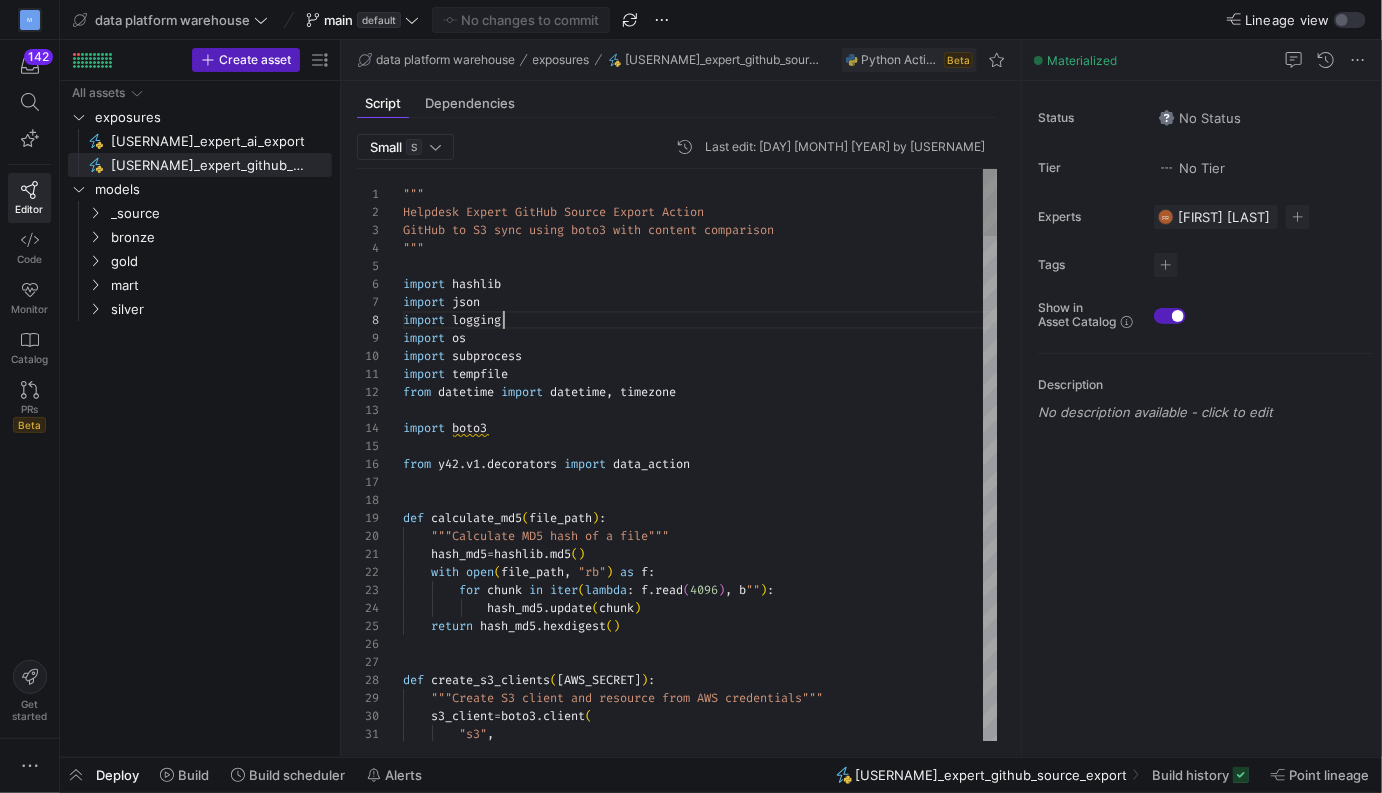 scroll, scrollTop: 126, scrollLeft: 101, axis: both 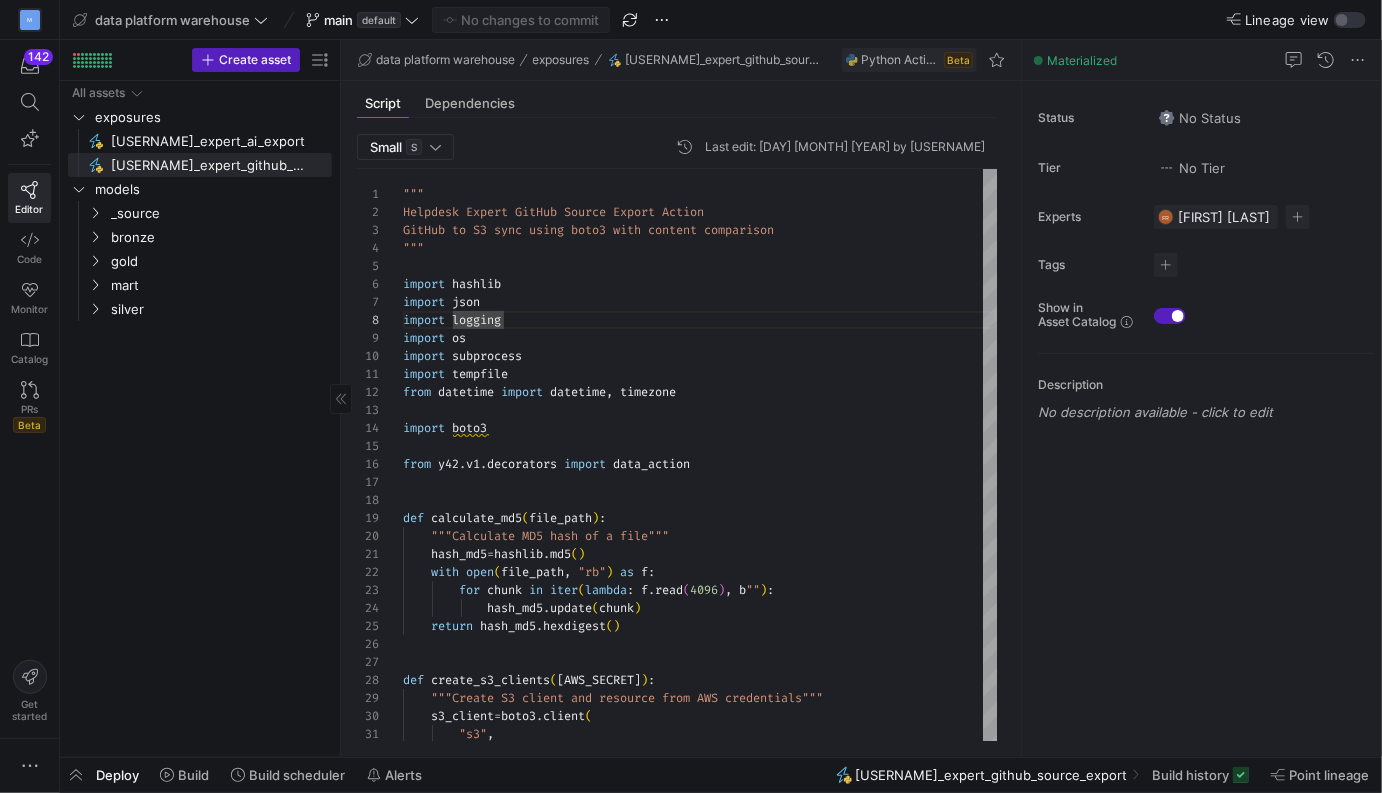 click on "All assets   exposures
helpdesk_expert_ai_export​​​​​
helpdesk_expert_github_source_export​​​​​   models   _source   bronze   gold   mart   silver" at bounding box center [200, 415] 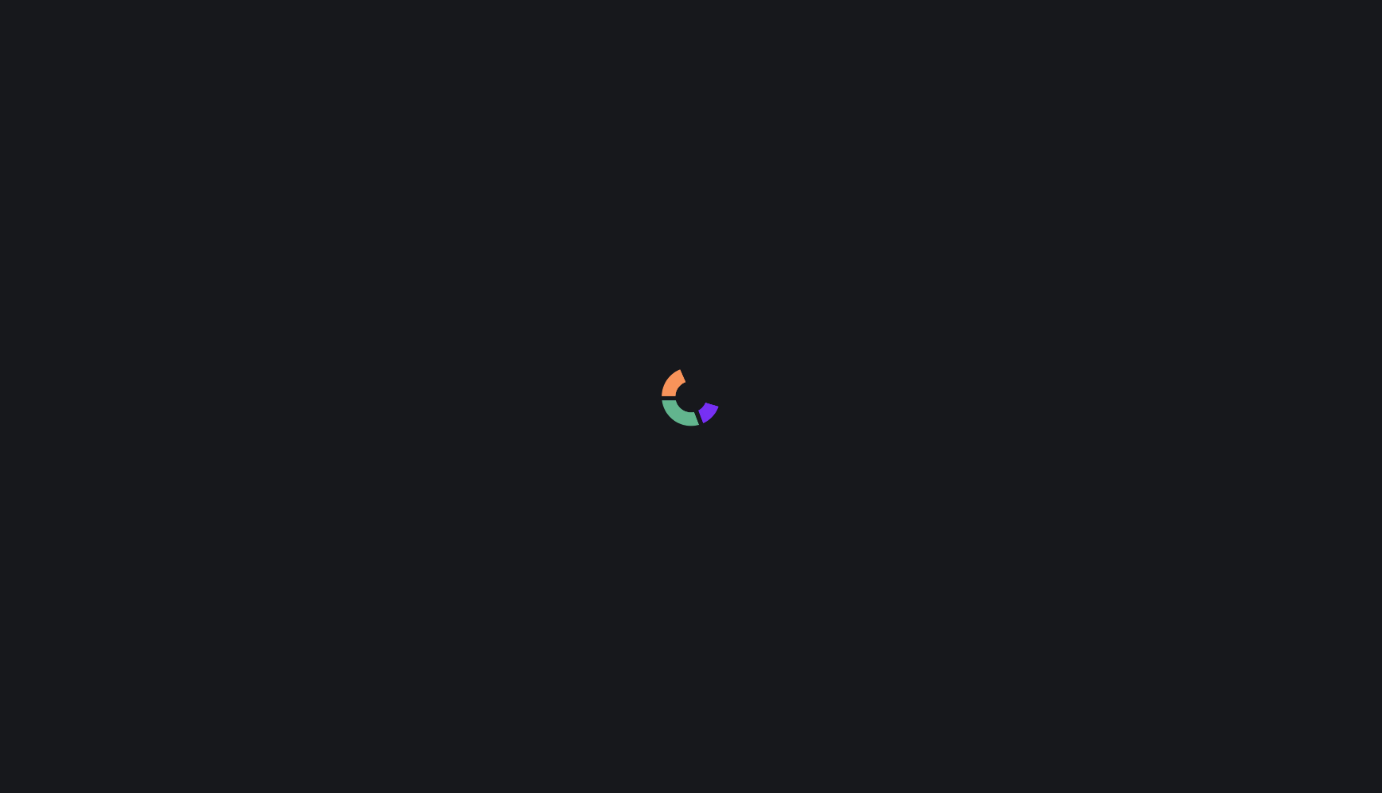scroll, scrollTop: 0, scrollLeft: 0, axis: both 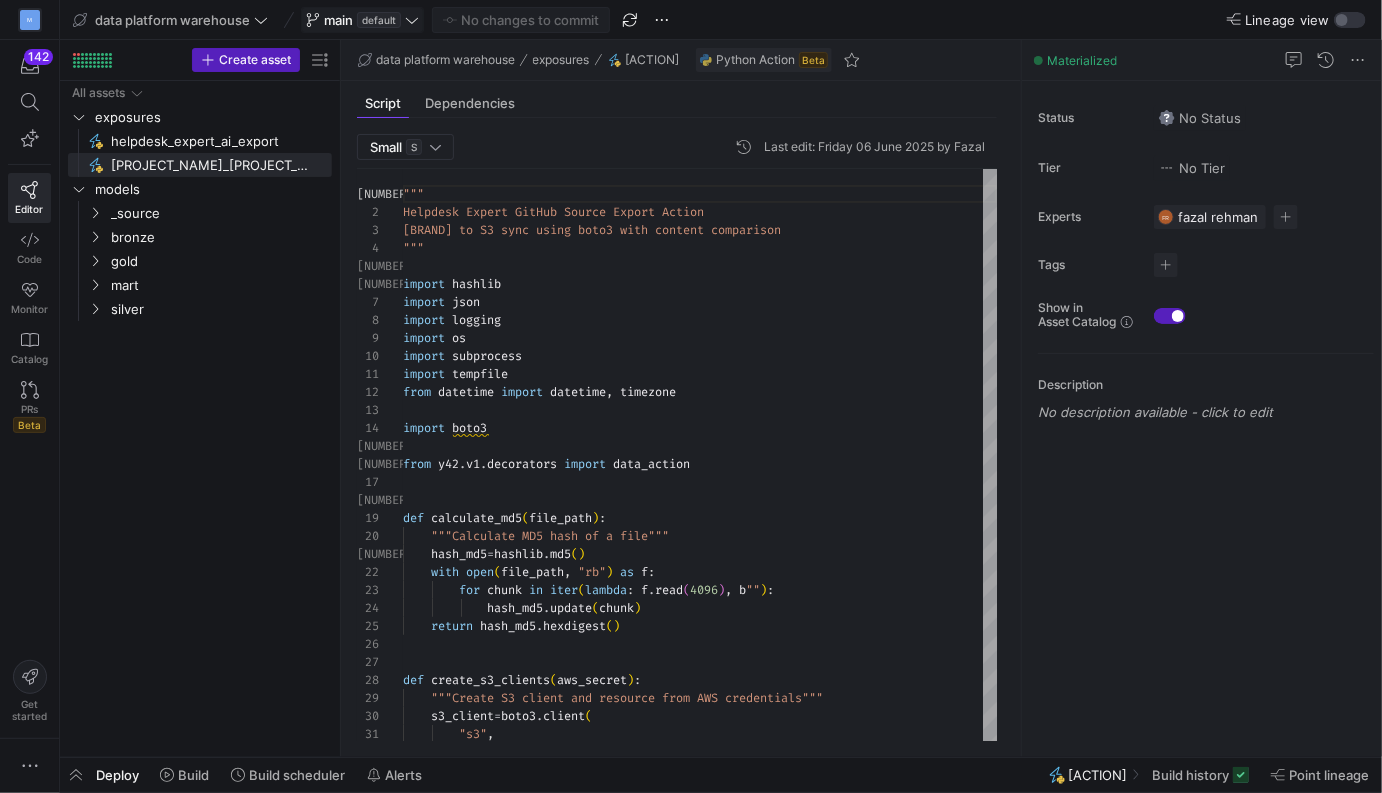 click on "default" at bounding box center [379, 20] 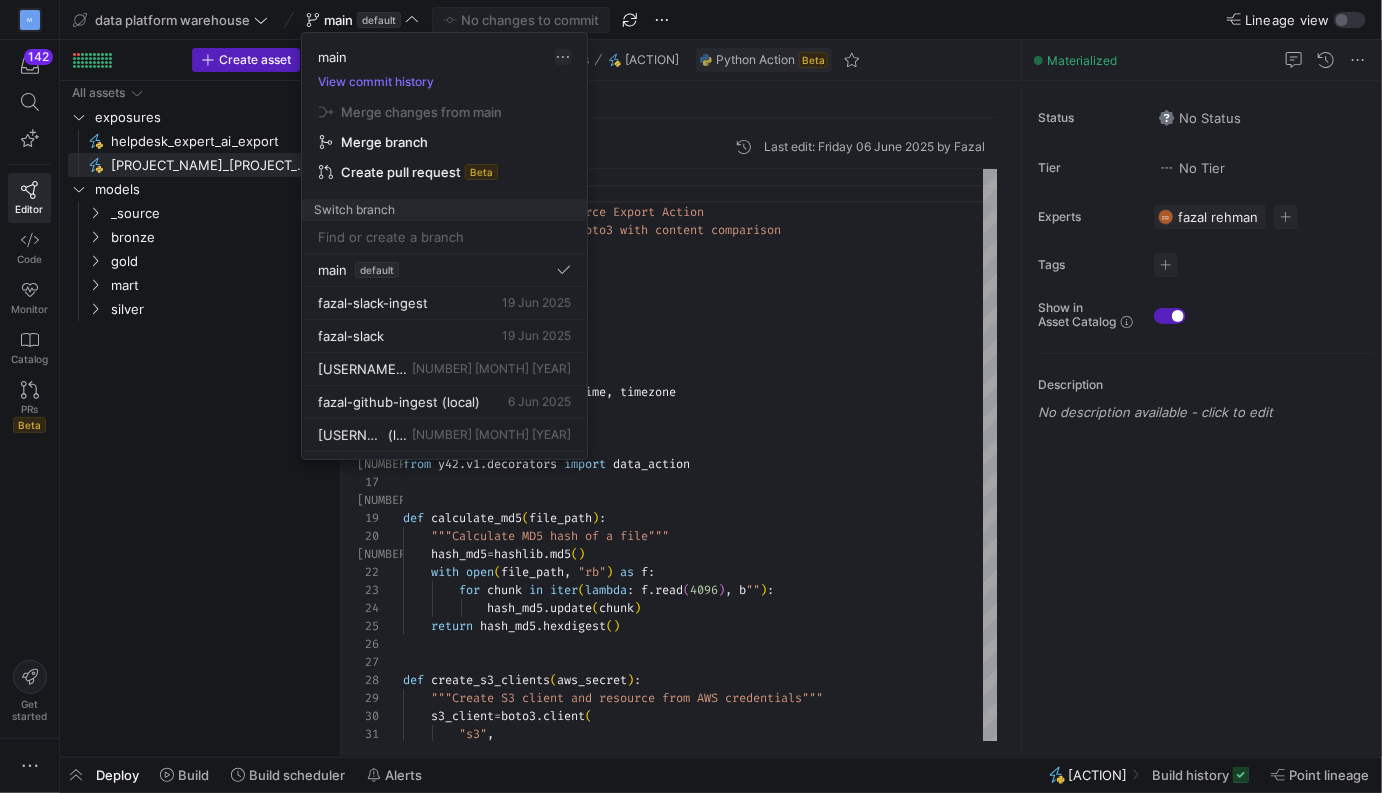 click at bounding box center (563, 57) 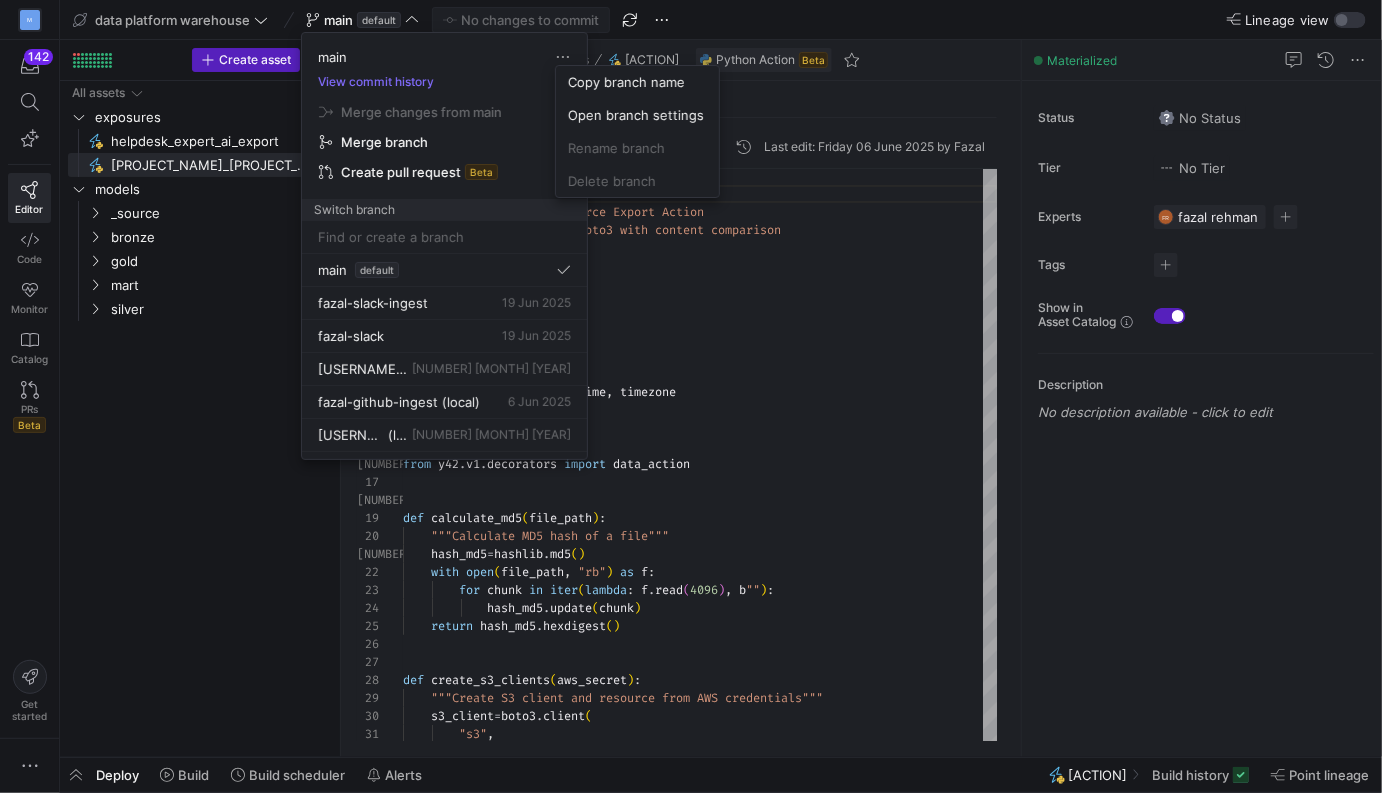 click at bounding box center (691, 396) 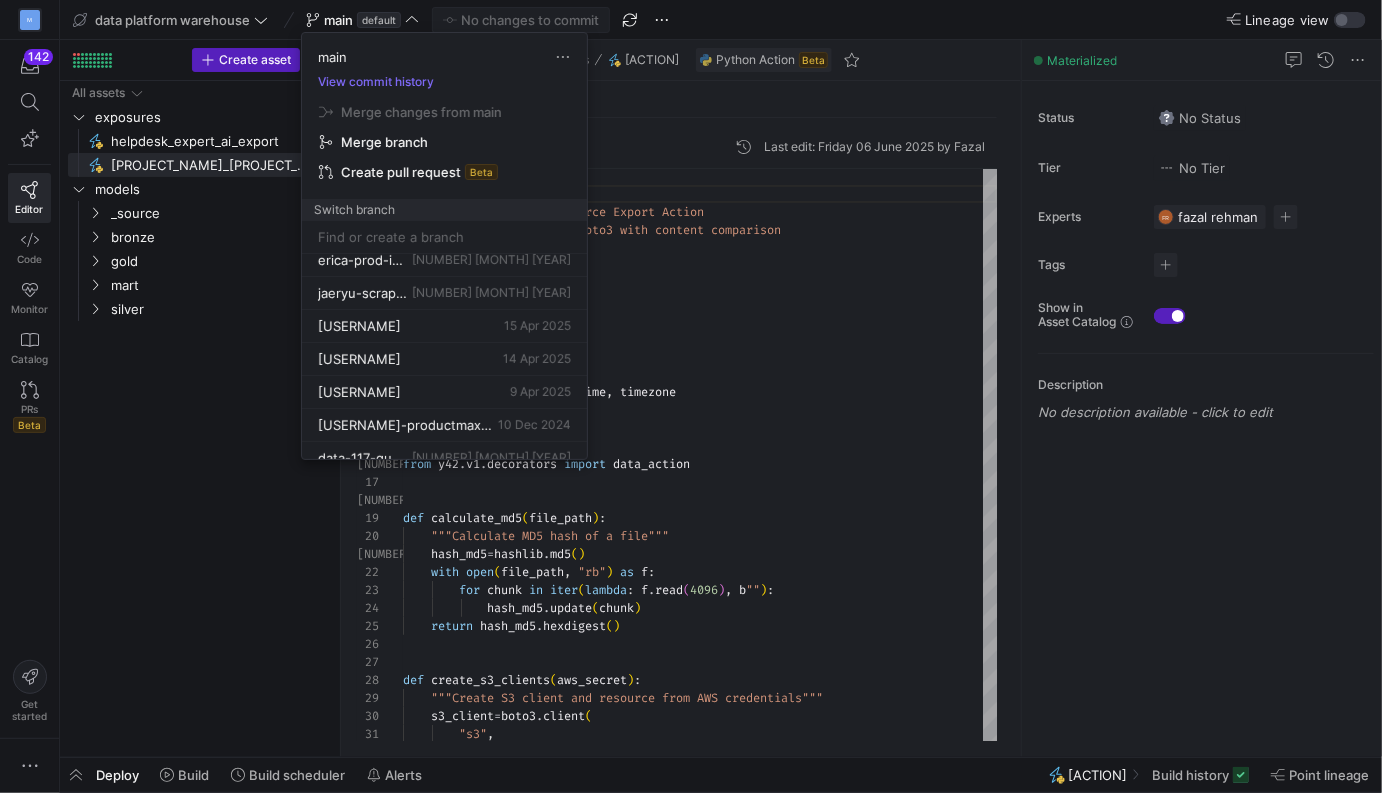 scroll, scrollTop: 0, scrollLeft: 0, axis: both 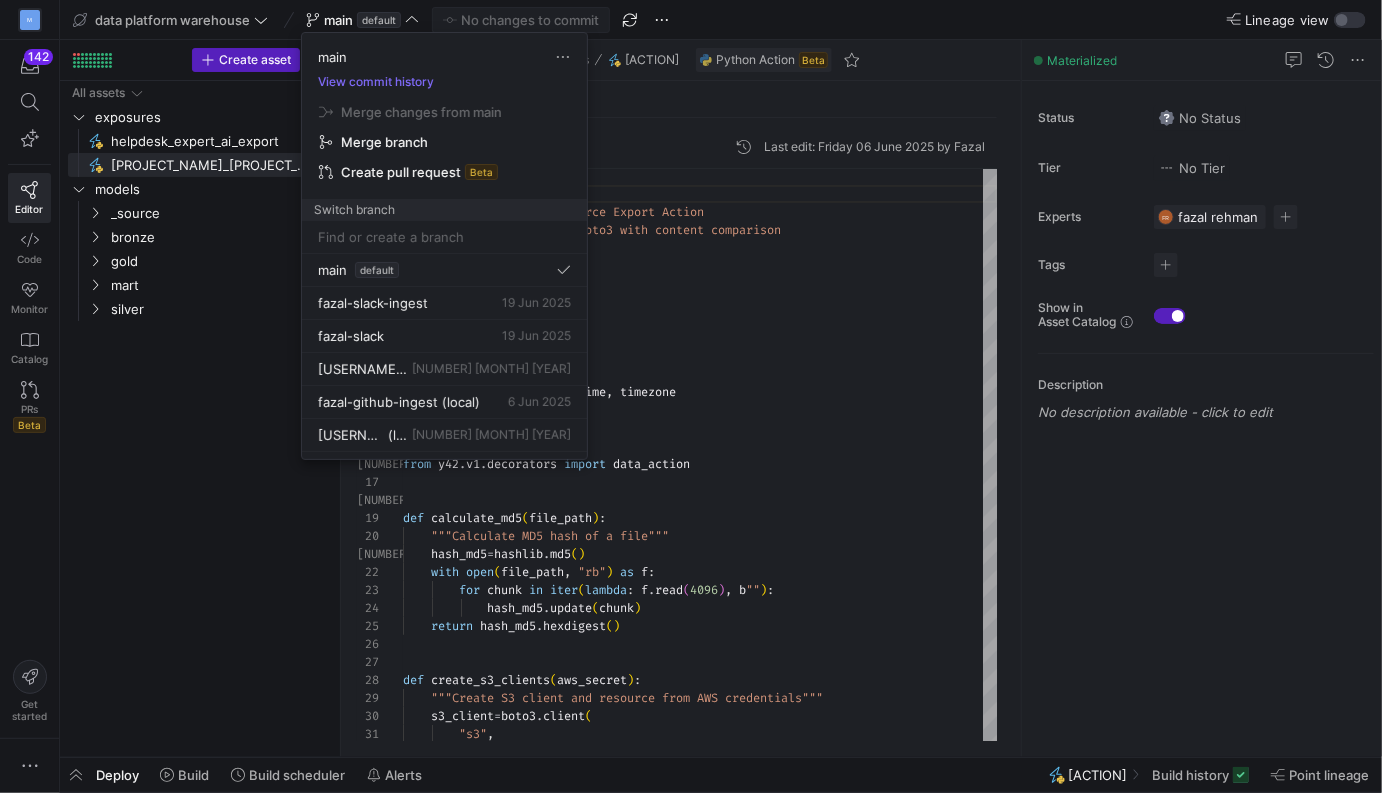 click at bounding box center (444, 237) 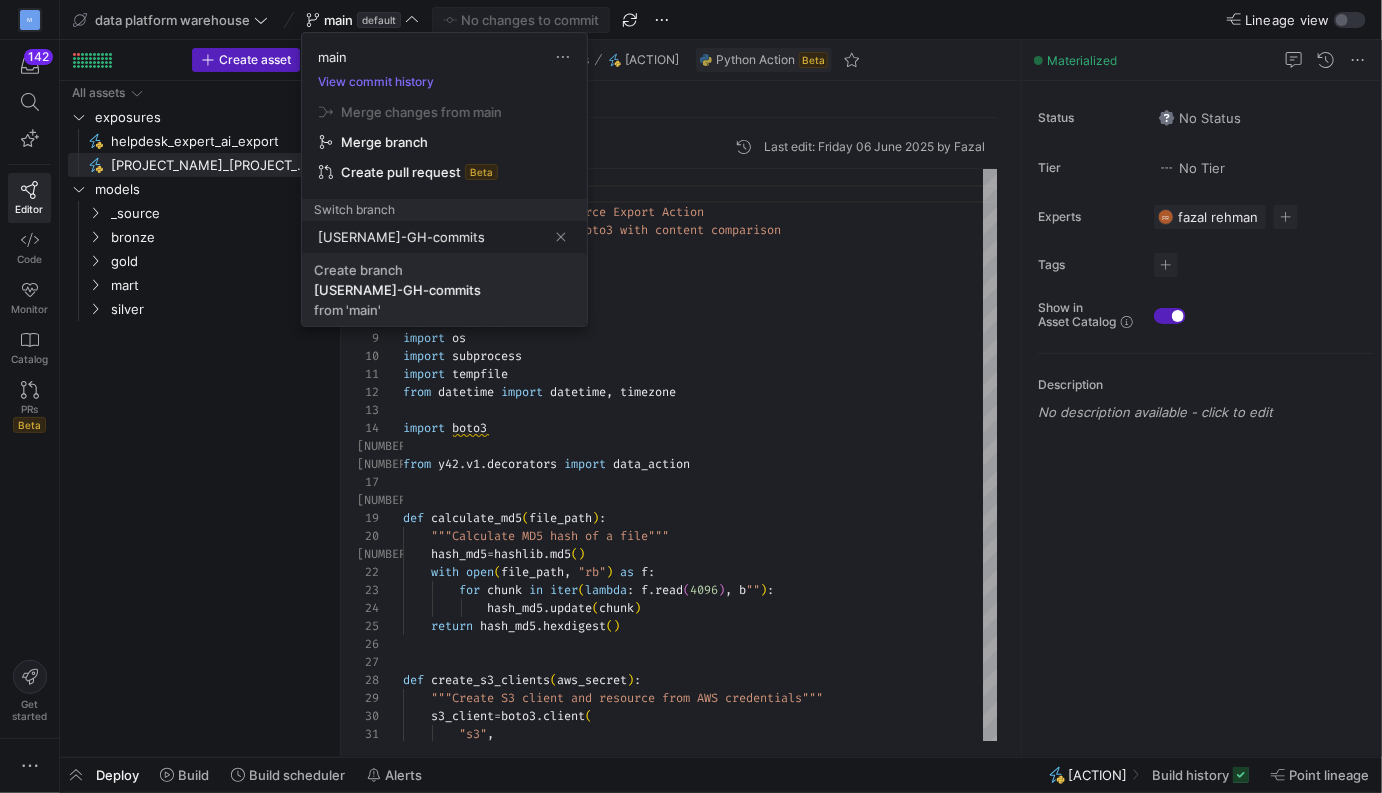 type on "[USERNAME]-GH-commits" 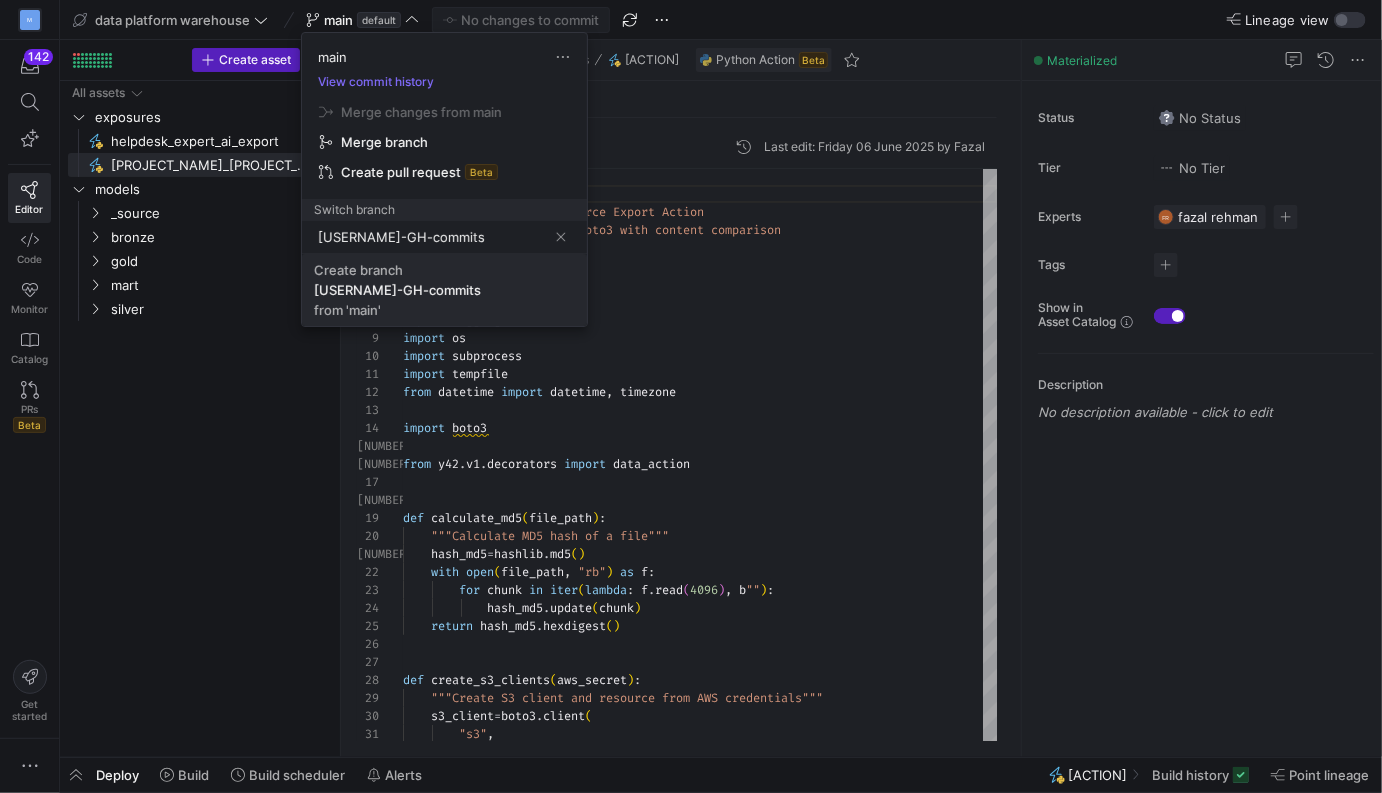 click on "Create branch fazal-GH-commits from 'main'" at bounding box center (444, 290) 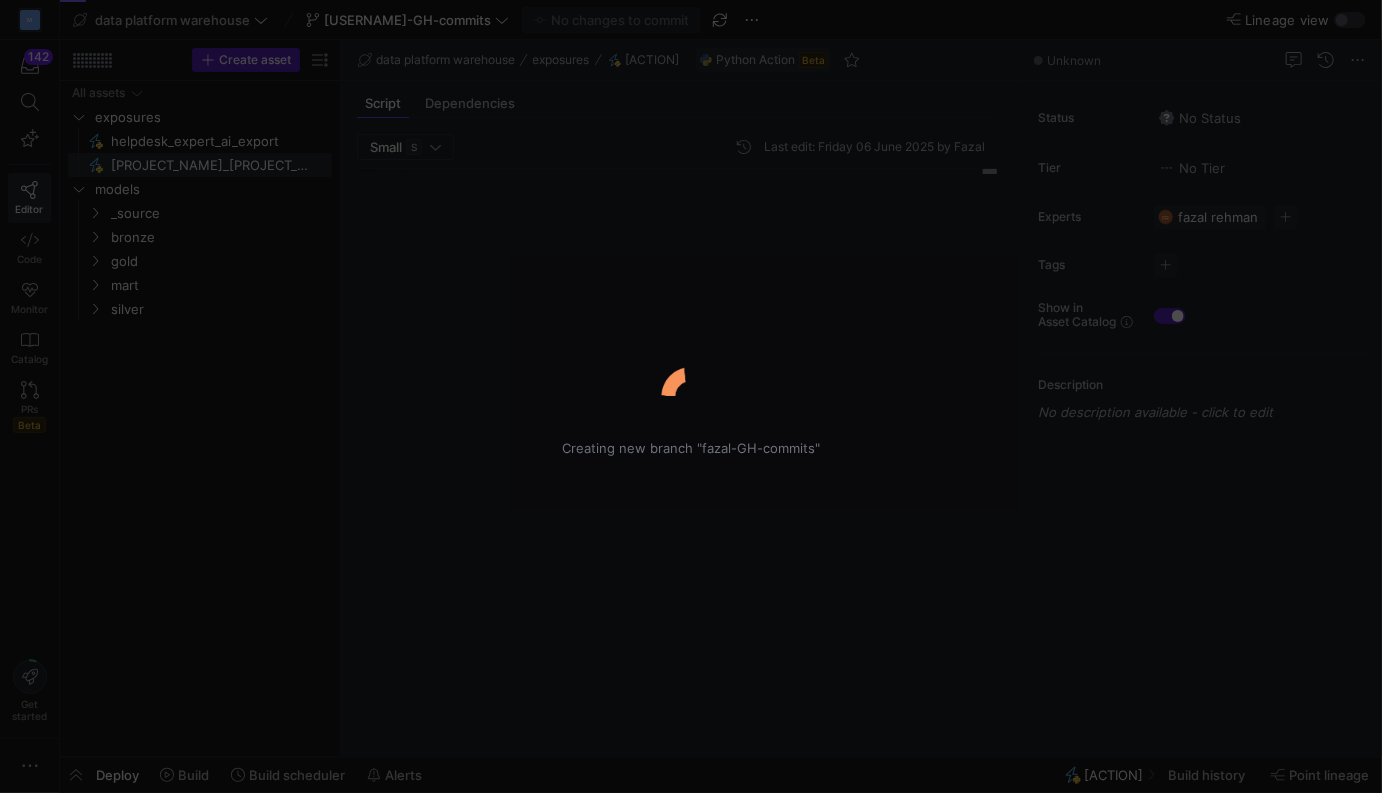 scroll, scrollTop: 180, scrollLeft: 0, axis: vertical 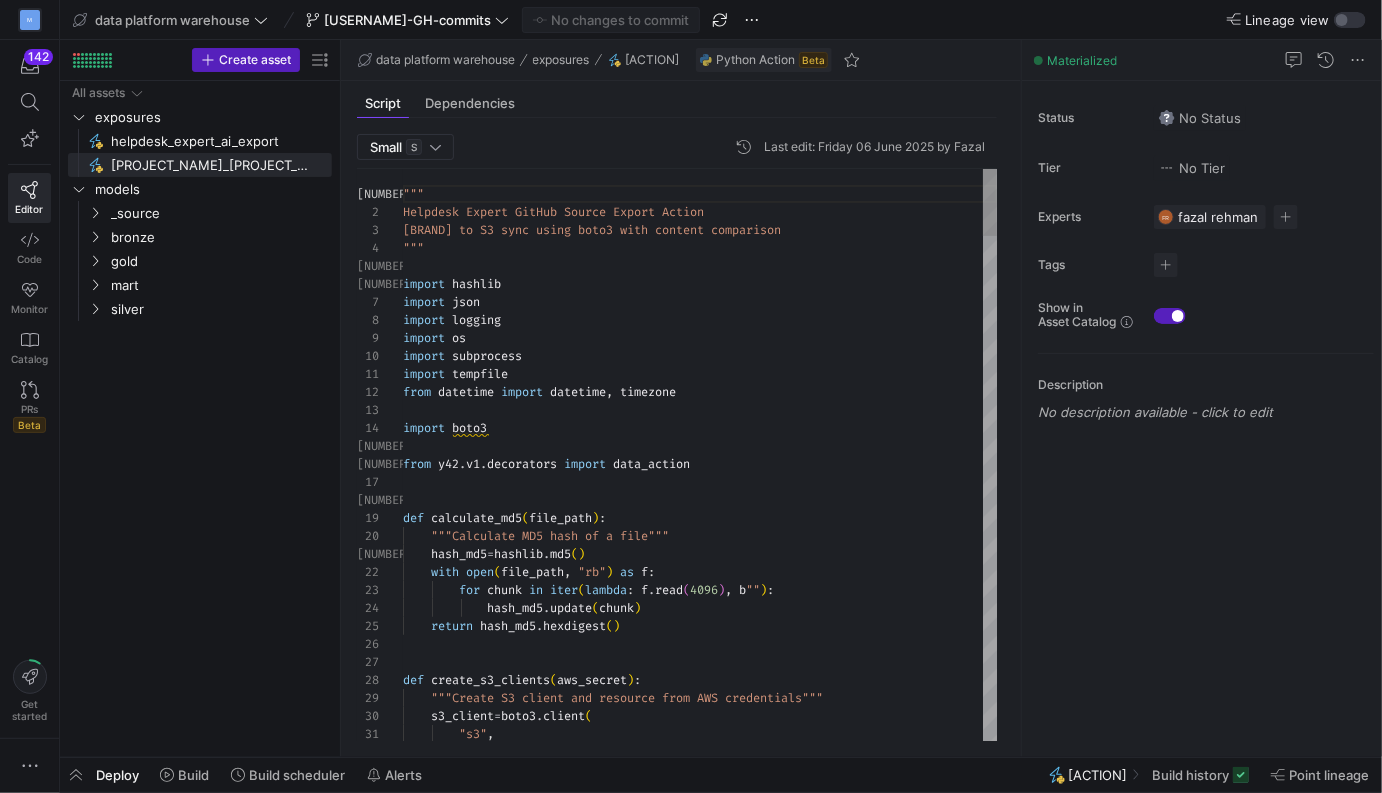 click on "[BRAND] to S3 sync using boto3 with content compari son """ import  hashlib import  json import  logging import  os import  subprocess import  tempfile from  datetime  import  datetime ,  timezone import  boto3 from  y42 . v1 . decorators  import  data_action def  calculate_md5 ( file_path ) :     """Calculate MD5 hash of a file"""     hash_md5 = hashlib . md5 ( )     with  open ( file_path ,  "rb" )  as  f :         for  chunk  in  iter ( lambda :  f . read ( 4096 ) ,  b "" ) :             hash_md5 . update ( chunk )     return  hash_md5 . hexdigest ( ) def  create_s3_clients ( aws_secret ) :     """Create S3 client and resource from AWS credentials"""     s3_client = boto3 . client (         "s3" , Helpdesk  Expert  GitHub  Source  Export  Action """" at bounding box center [700, 2596] 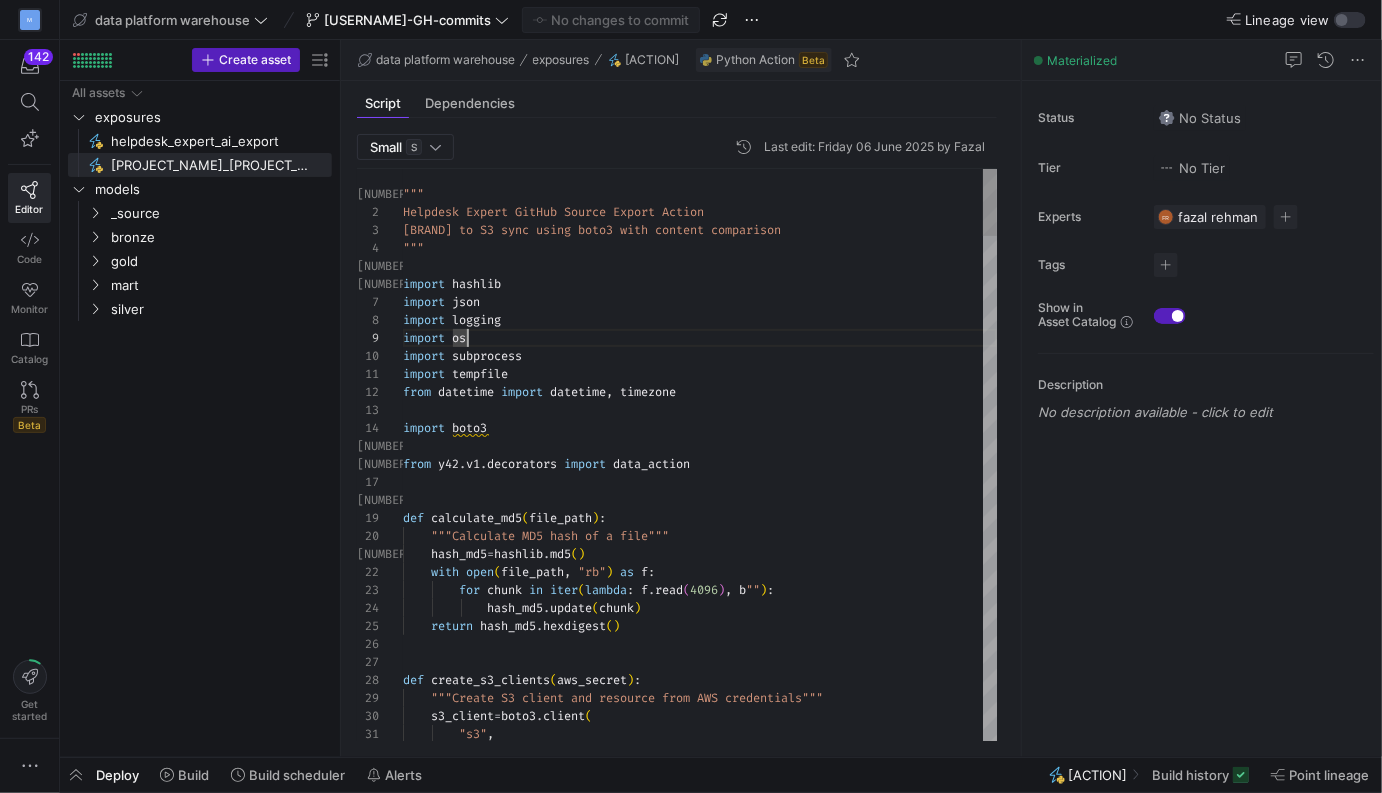 click on "[BRAND] to S3 sync using boto3 with content compari son """ import  hashlib import  json import  logging import  os import  subprocess import  tempfile from  datetime  import  datetime ,  timezone import  boto3 from  y42 . v1 . decorators  import  data_action def  calculate_md5 ( file_path ) :     """Calculate MD5 hash of a file"""     hash_md5 = hashlib . md5 ( )     with  open ( file_path ,  "rb" )  as  f :         for  chunk  in  iter ( lambda :  f . read ( 4096 ) ,  b "" ) :             hash_md5 . update ( chunk )     return  hash_md5 . hexdigest ( ) def  create_s3_clients ( aws_secret ) :     """Create S3 client and resource from AWS credentials"""     s3_client = boto3 . client (         "s3" , Helpdesk  Expert  GitHub  Source  Export  Action """" at bounding box center (700, 2596) 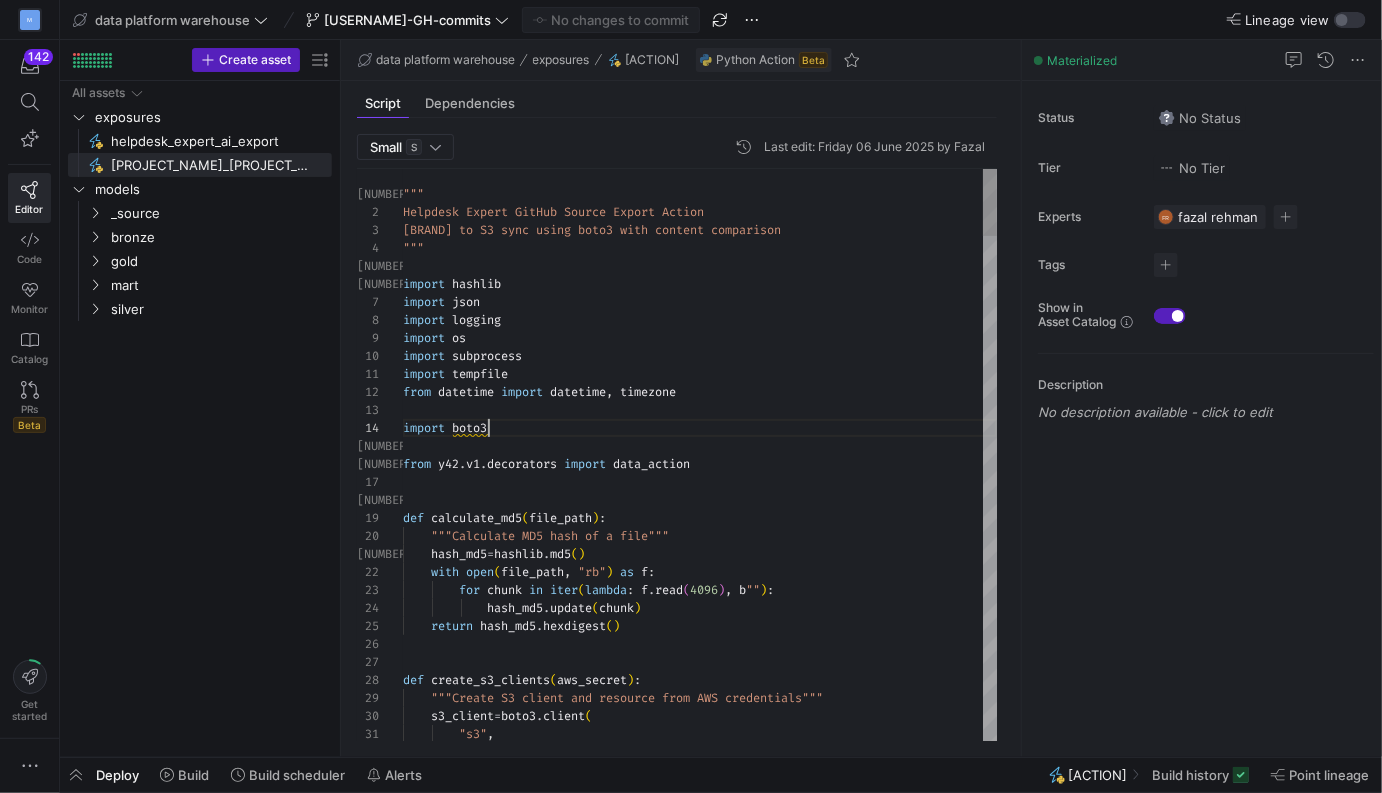 click on "[BRAND] to S3 sync using boto3 with content compari son """ import  hashlib import  json import  logging import  os import  subprocess import  tempfile from  datetime  import  datetime ,  timezone import  boto3 from  y42 . v1 . decorators  import  data_action def  calculate_md5 ( file_path ) :     """Calculate MD5 hash of a file"""     hash_md5 = hashlib . md5 ( )     with  open ( file_path ,  "rb" )  as  f :         for  chunk  in  iter ( lambda :  f . read ( 4096 ) ,  b "" ) :             hash_md5 . update ( chunk )     return  hash_md5 . hexdigest ( ) def  create_s3_clients ( aws_secret ) :     """Create S3 client and resource from AWS credentials"""     s3_client = boto3 . client (         "s3" , Helpdesk  Expert  GitHub  Source  Export  Action """" at bounding box center [700, 2596] 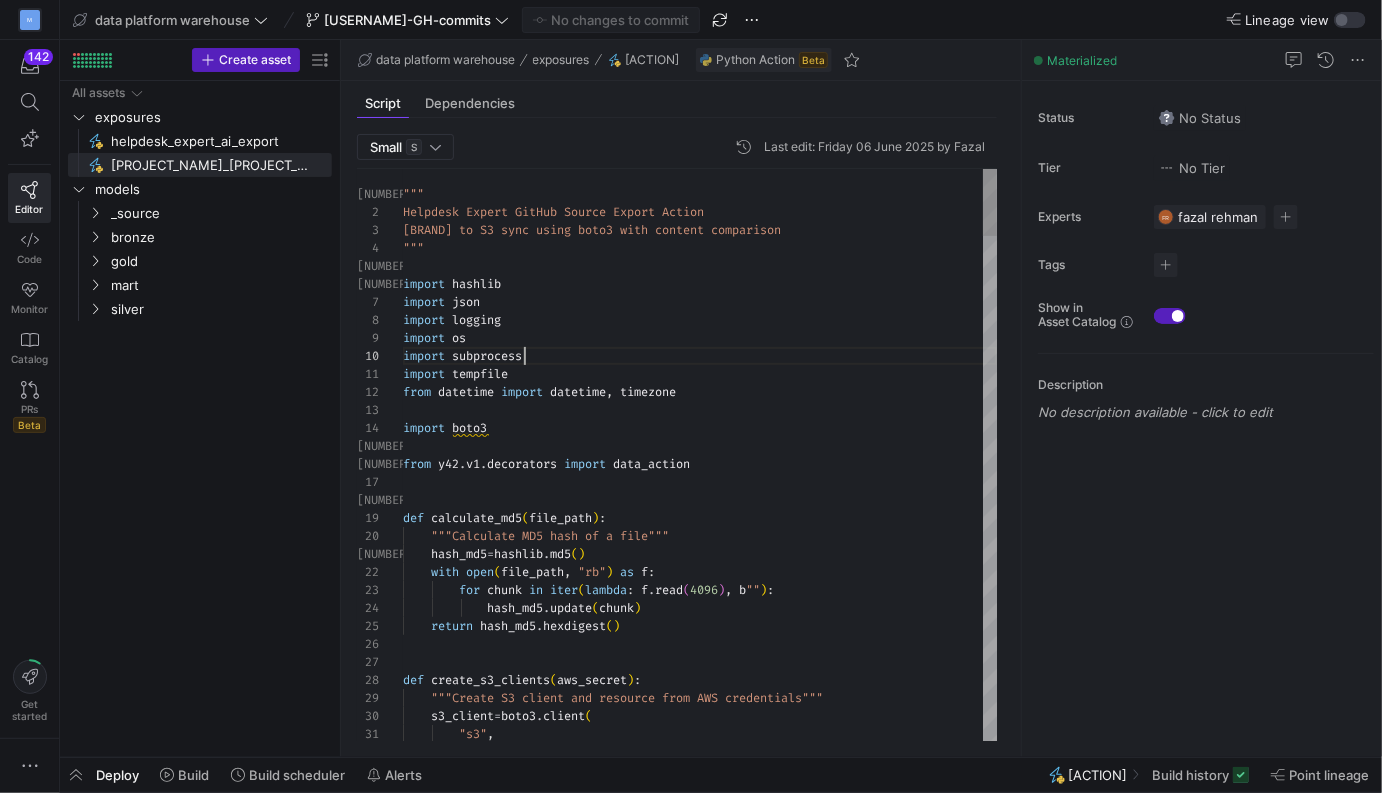 click on "[BRAND] to S3 sync using boto3 with content compari son """ import  hashlib import  json import  logging import  os import  subprocess import  tempfile from  datetime  import  datetime ,  timezone import  boto3 from  y42 . v1 . decorators  import  data_action def  calculate_md5 ( file_path ) :     """Calculate MD5 hash of a file"""     hash_md5 = hashlib . md5 ( )     with  open ( file_path ,  "rb" )  as  f :         for  chunk  in  iter ( lambda :  f . read ( 4096 ) ,  b "" ) :             hash_md5 . update ( chunk )     return  hash_md5 . hexdigest ( ) def  create_s3_clients ( aws_secret ) :     """Create S3 client and resource from AWS credentials"""     s3_client = boto3 . client (         "s3" , Helpdesk  Expert  GitHub  Source  Export  Action """" at bounding box center [700, 2596] 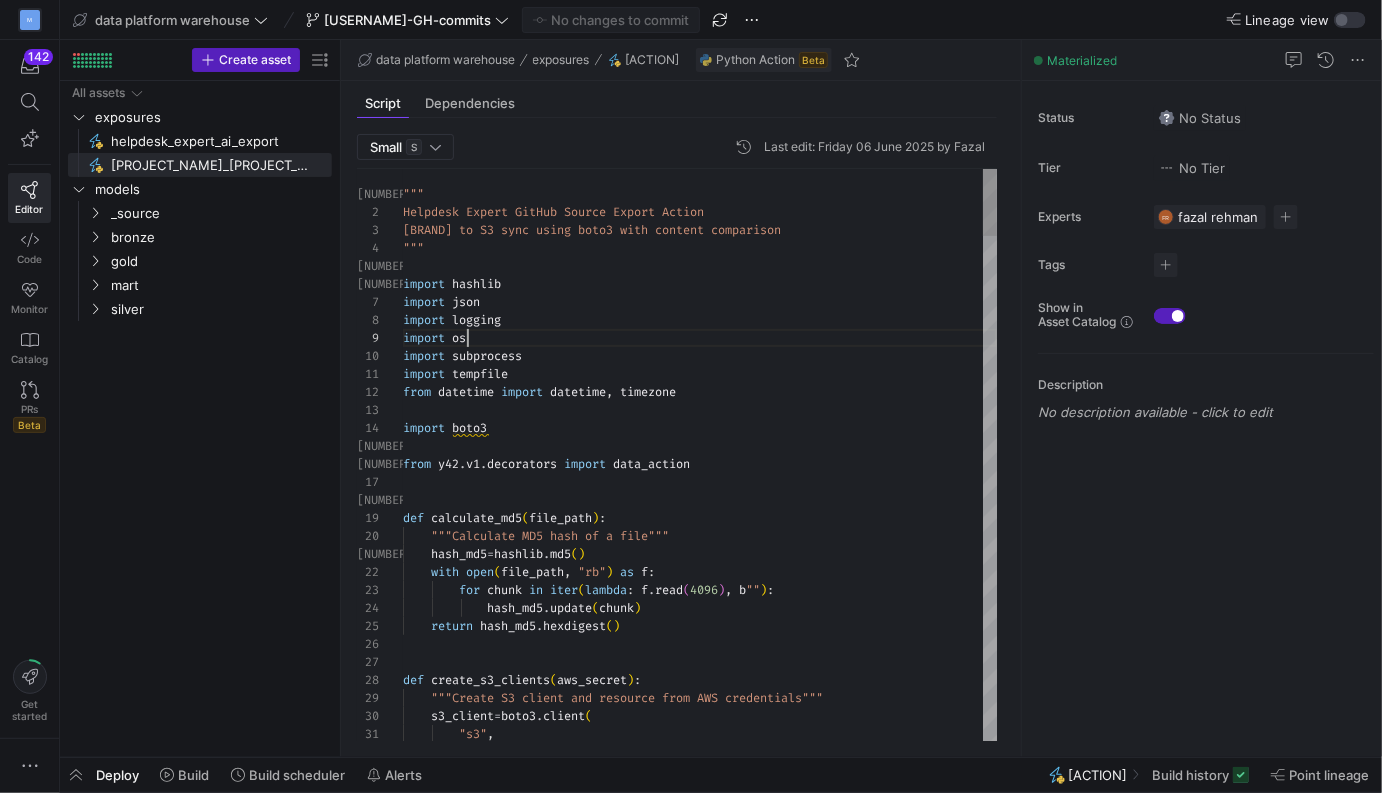 click on "[BRAND] to S3 sync using boto3 with content compari son """ import  hashlib import  json import  logging import  os import  subprocess import  tempfile from  datetime  import  datetime ,  timezone import  boto3 from  y42 . v1 . decorators  import  data_action def  calculate_md5 ( file_path ) :     """Calculate MD5 hash of a file"""     hash_md5 = hashlib . md5 ( )     with  open ( file_path ,  "rb" )  as  f :         for  chunk  in  iter ( lambda :  f . read ( 4096 ) ,  b "" ) :             hash_md5 . update ( chunk )     return  hash_md5 . hexdigest ( ) def  create_s3_clients ( aws_secret ) :     """Create S3 client and resource from AWS credentials"""     s3_client = boto3 . client (         "s3" , Helpdesk  Expert  GitHub  Source  Export  Action """" at bounding box center [700, 2596] 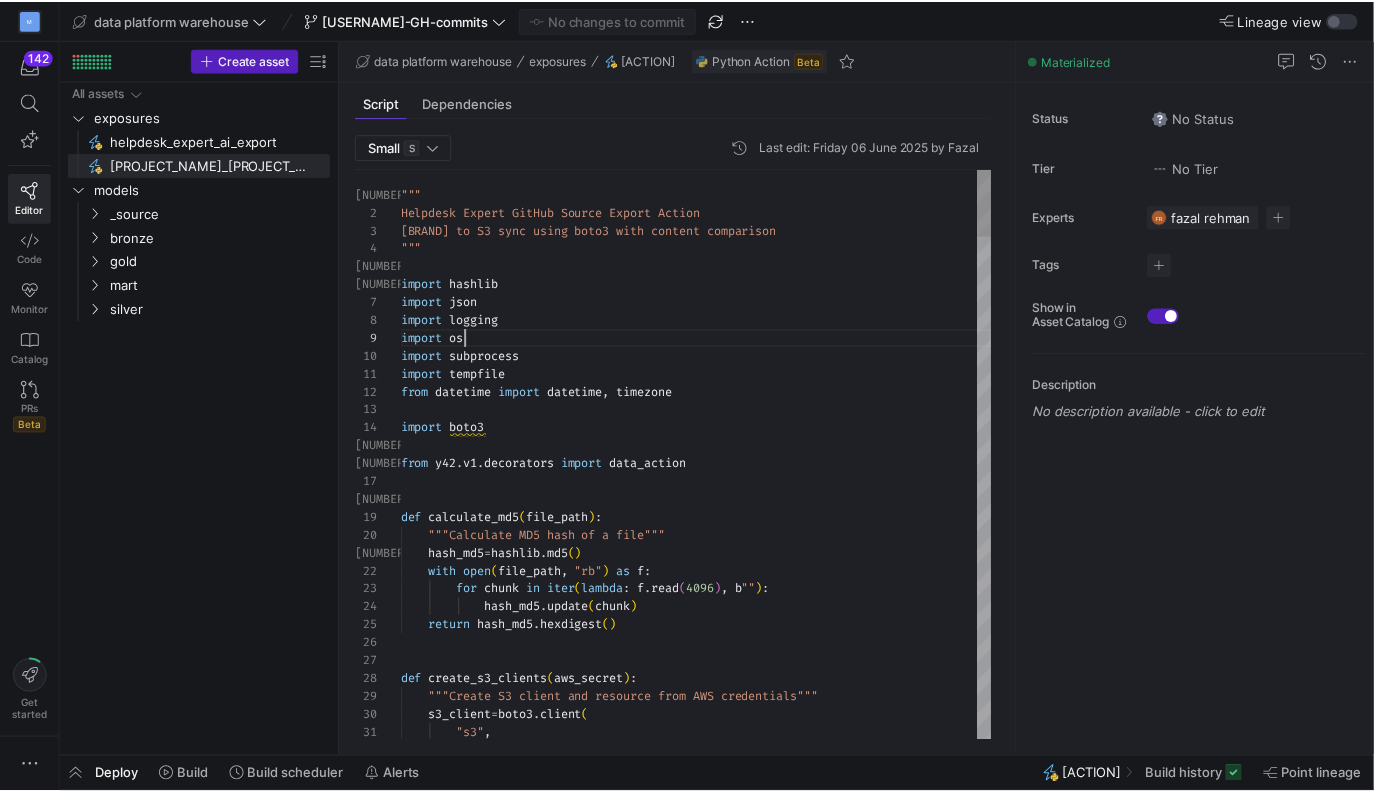 scroll, scrollTop: 144, scrollLeft: 65, axis: both 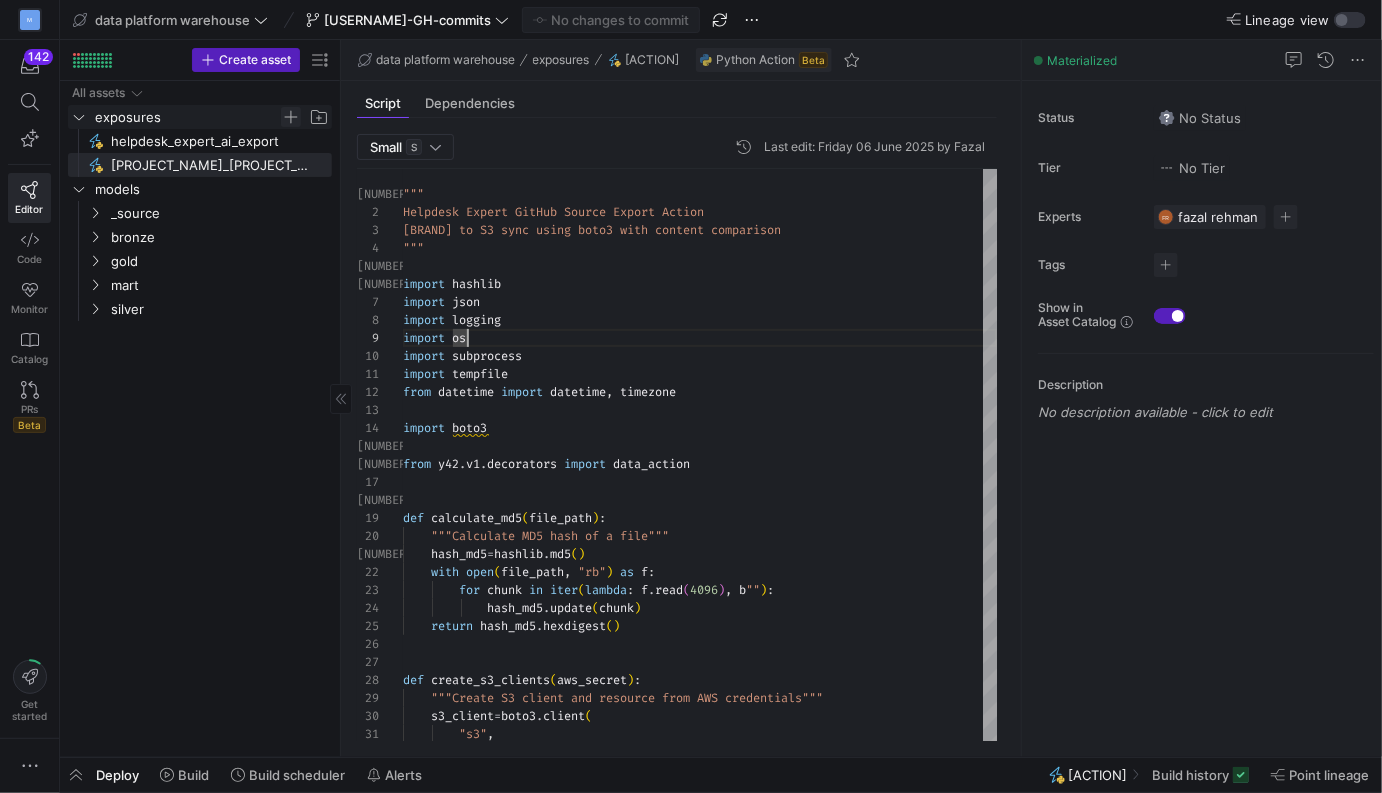 click at bounding box center (291, 117) 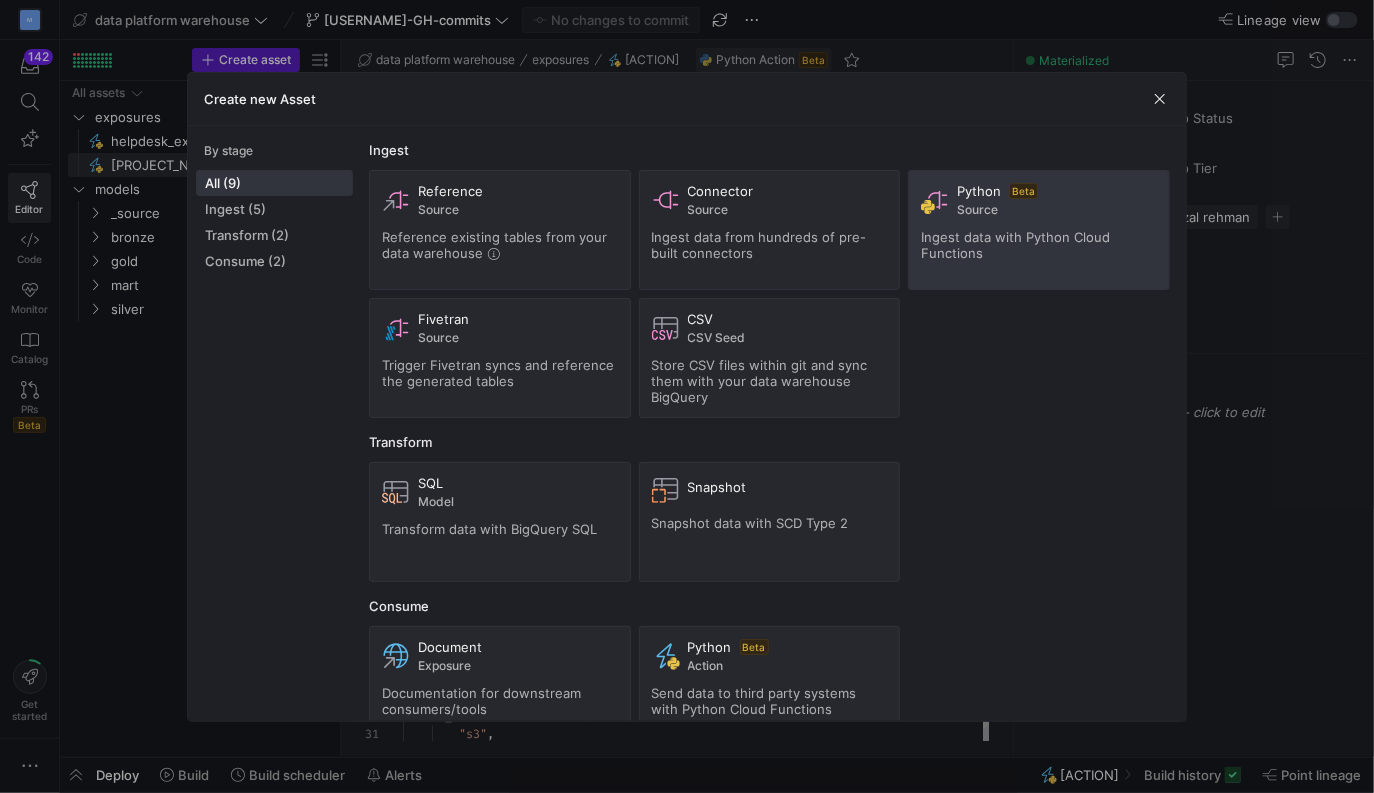 click on "Ingest data with Python Cloud Functions" at bounding box center [1015, 245] 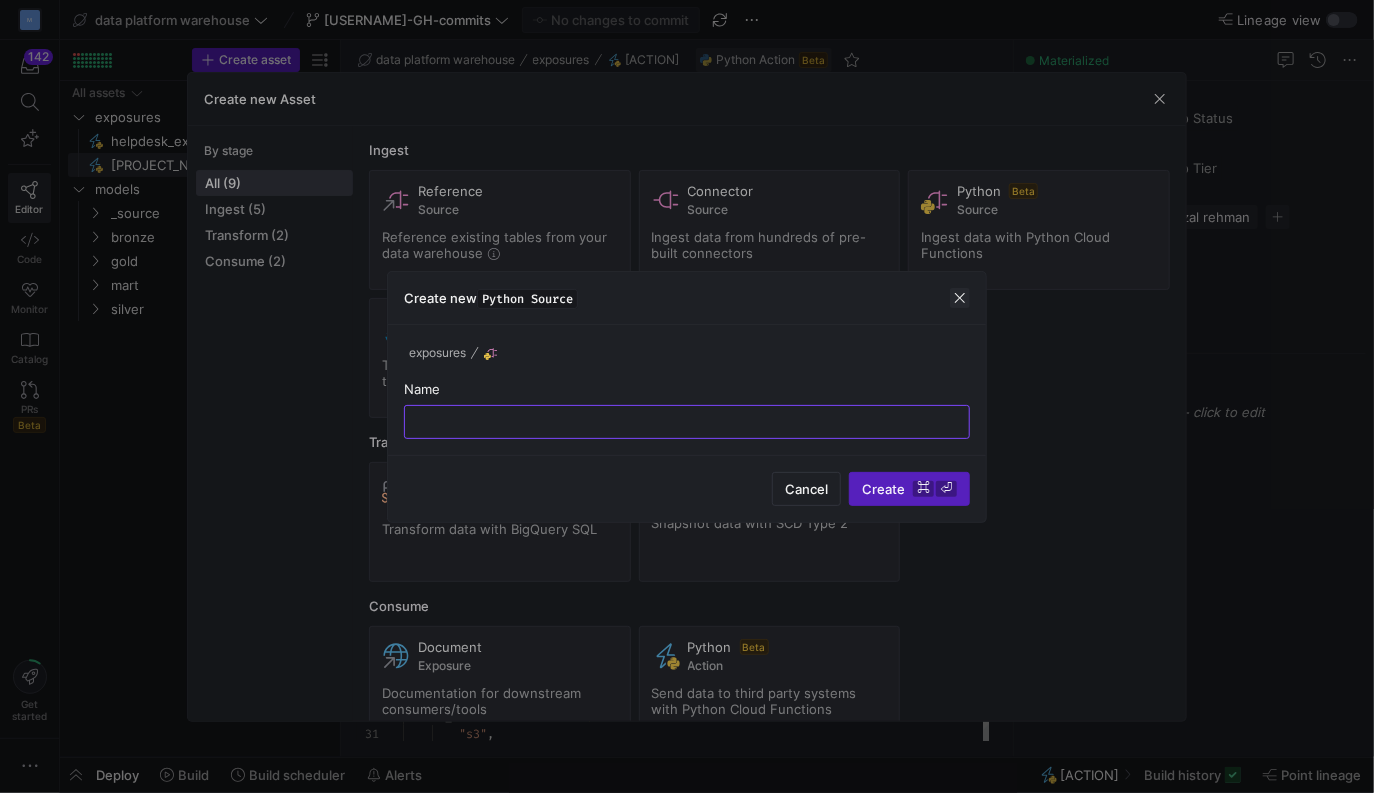 click at bounding box center (960, 298) 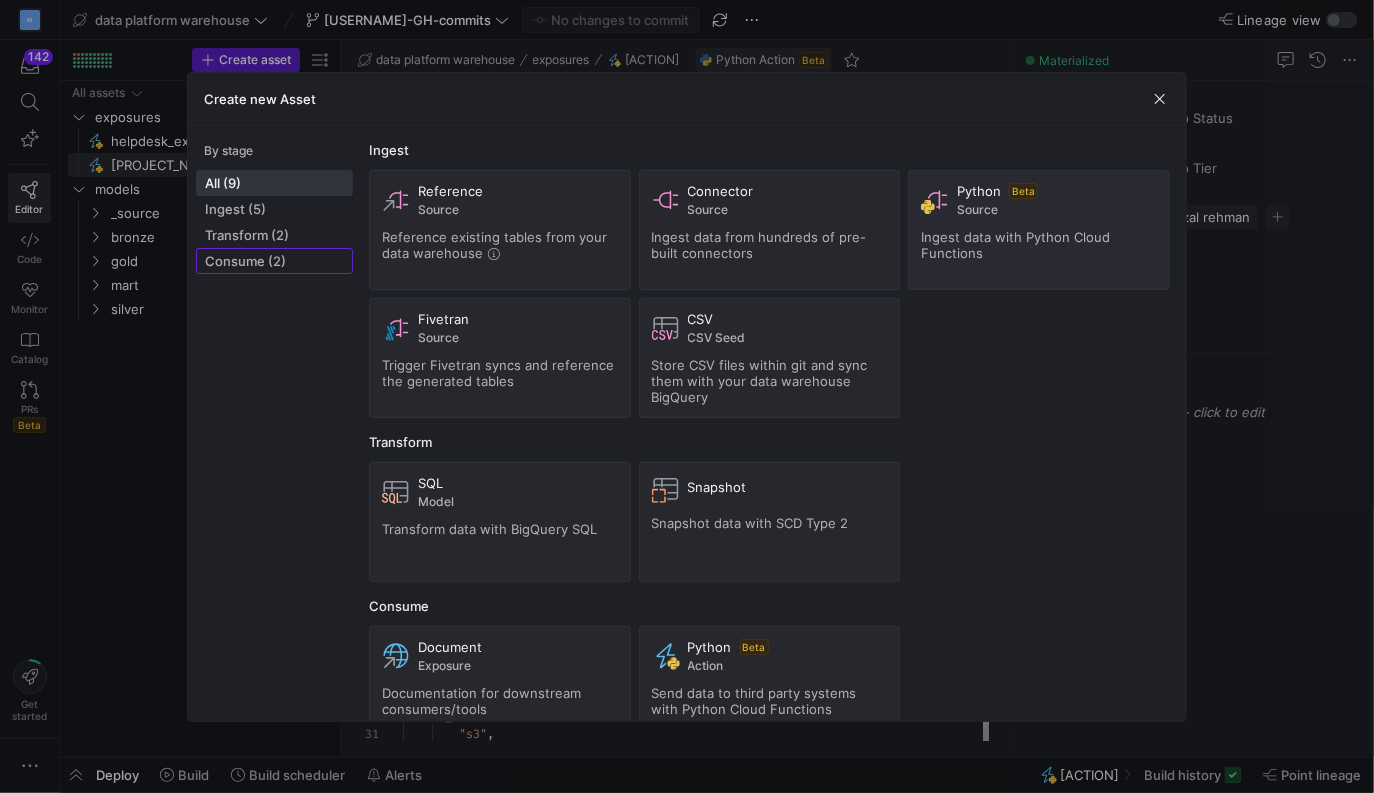 click at bounding box center (274, 209) 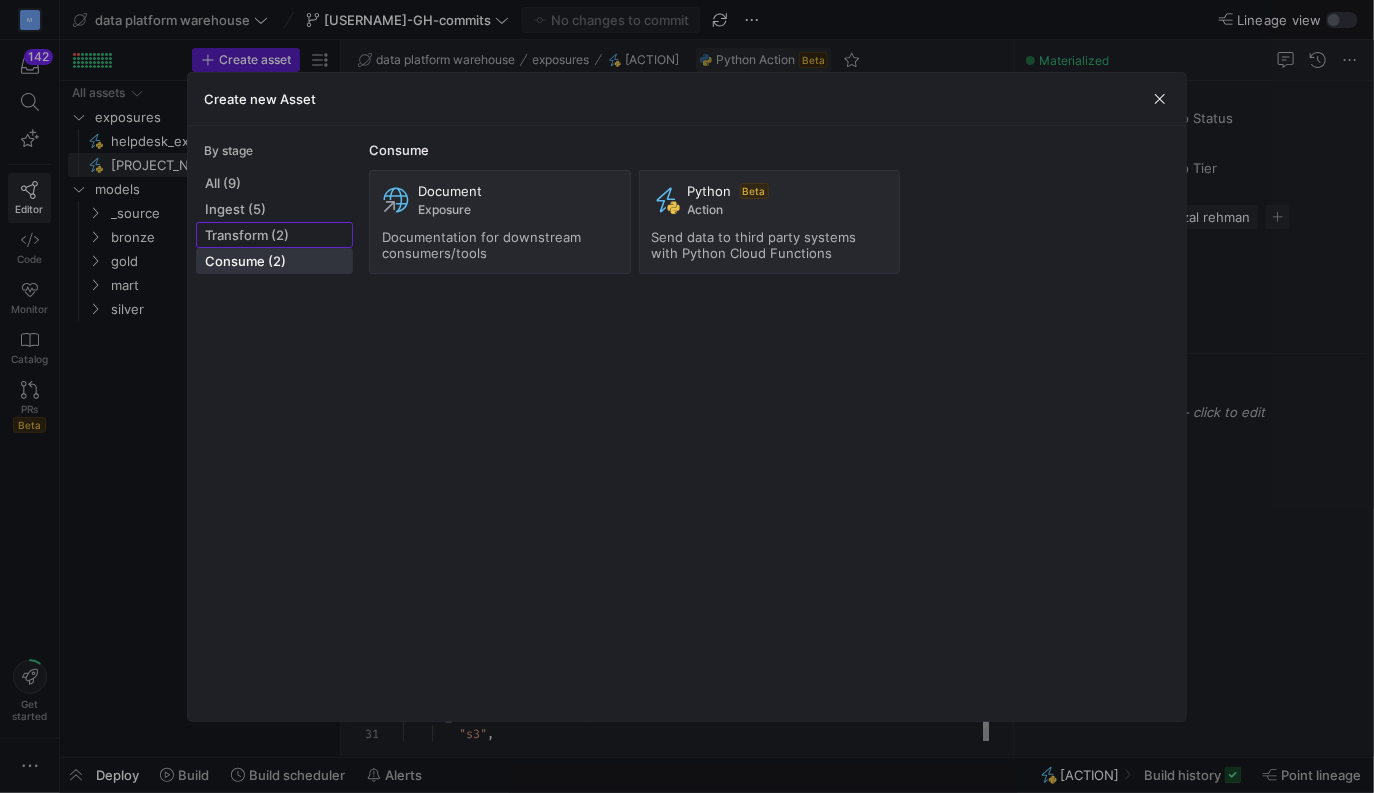 click on "Transform (2)" at bounding box center (274, 209) 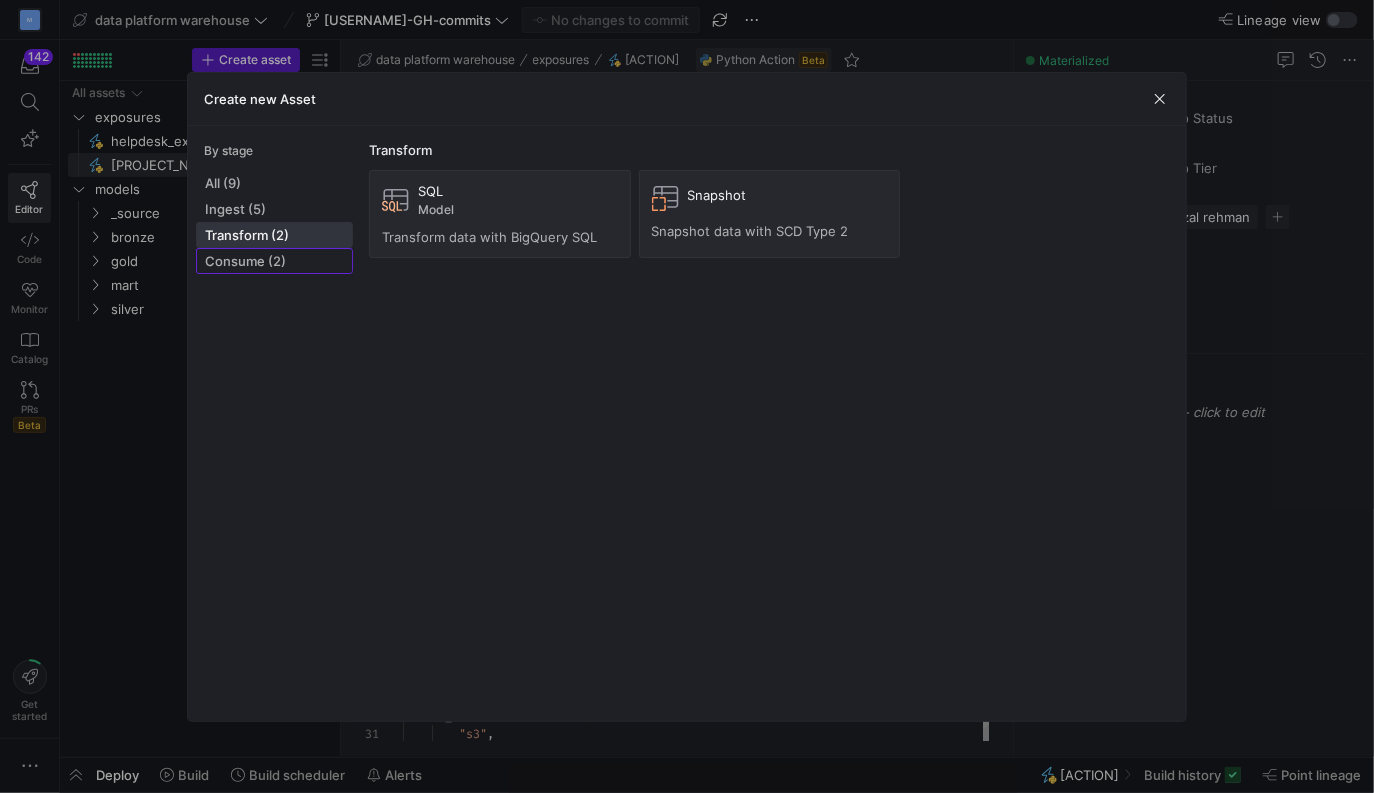 click on "Consume (2)" at bounding box center (274, 209) 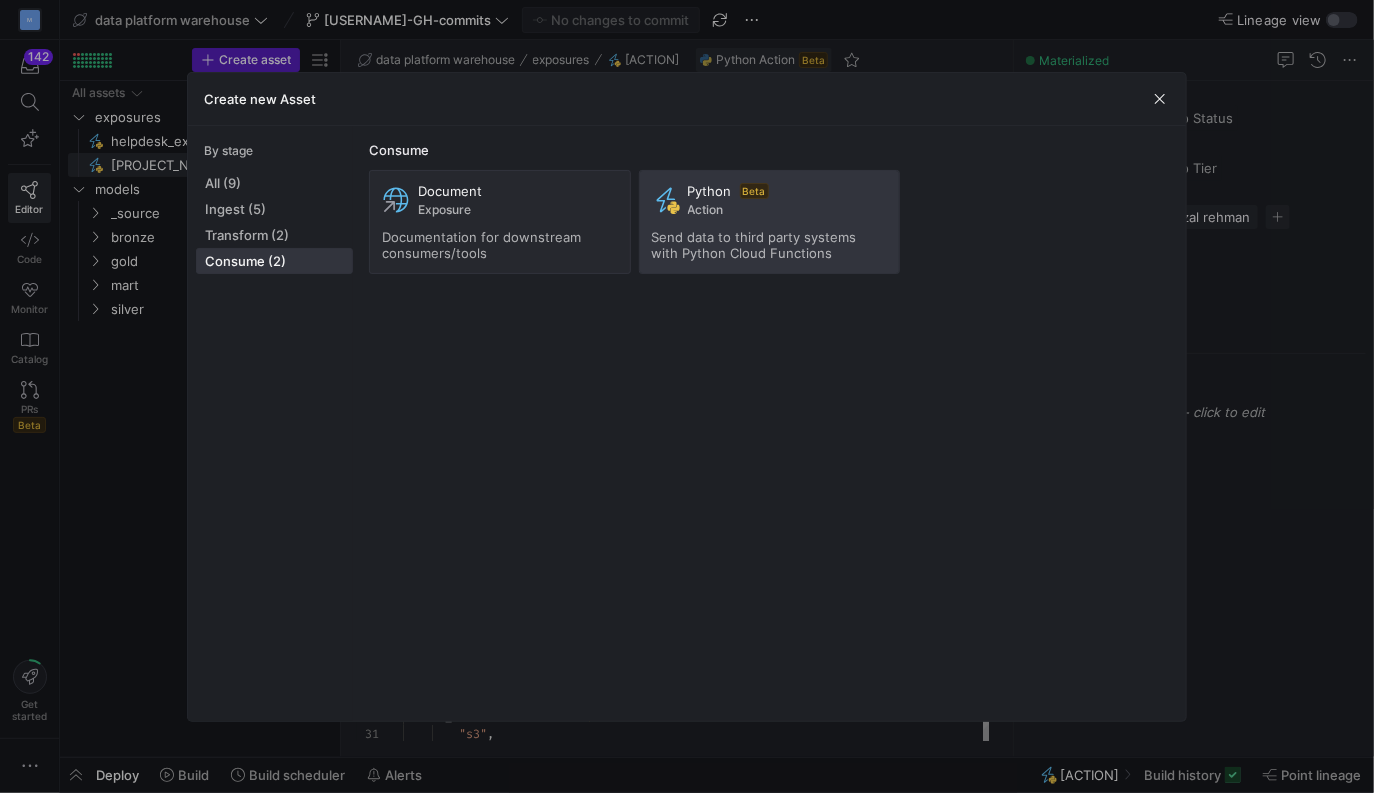 click on "Send data to third party systems with Python Cloud Functions" at bounding box center (754, 245) 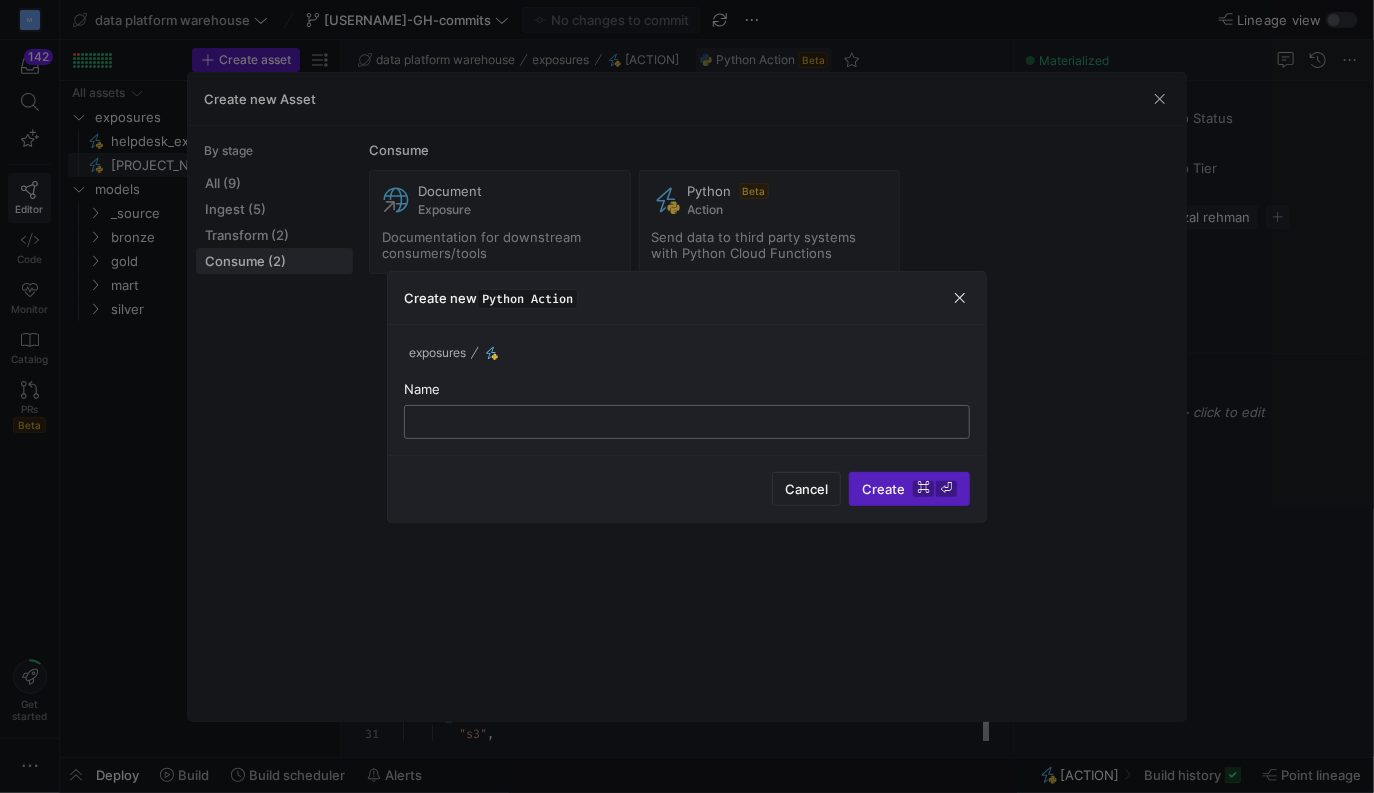 click at bounding box center [687, 422] 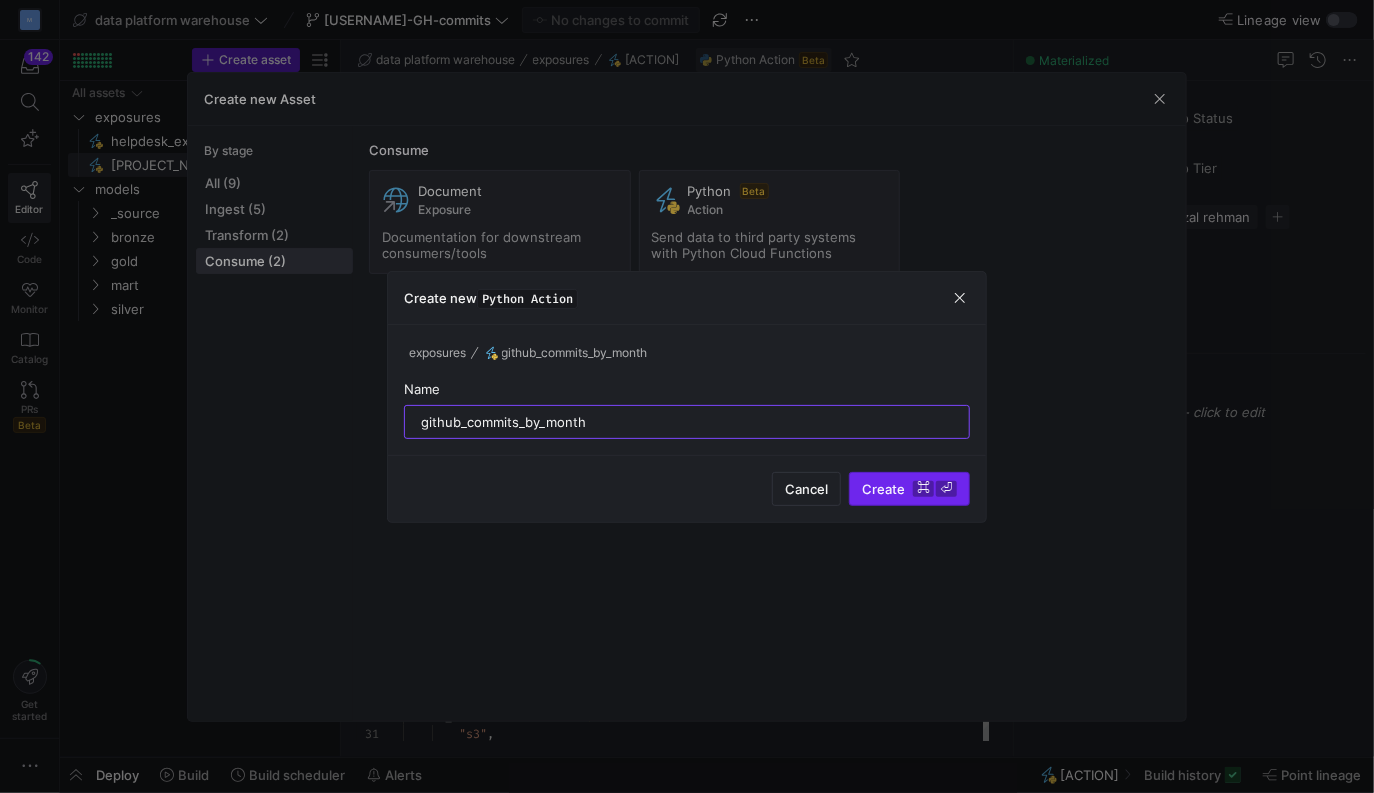 type on "github_commits_by_month" 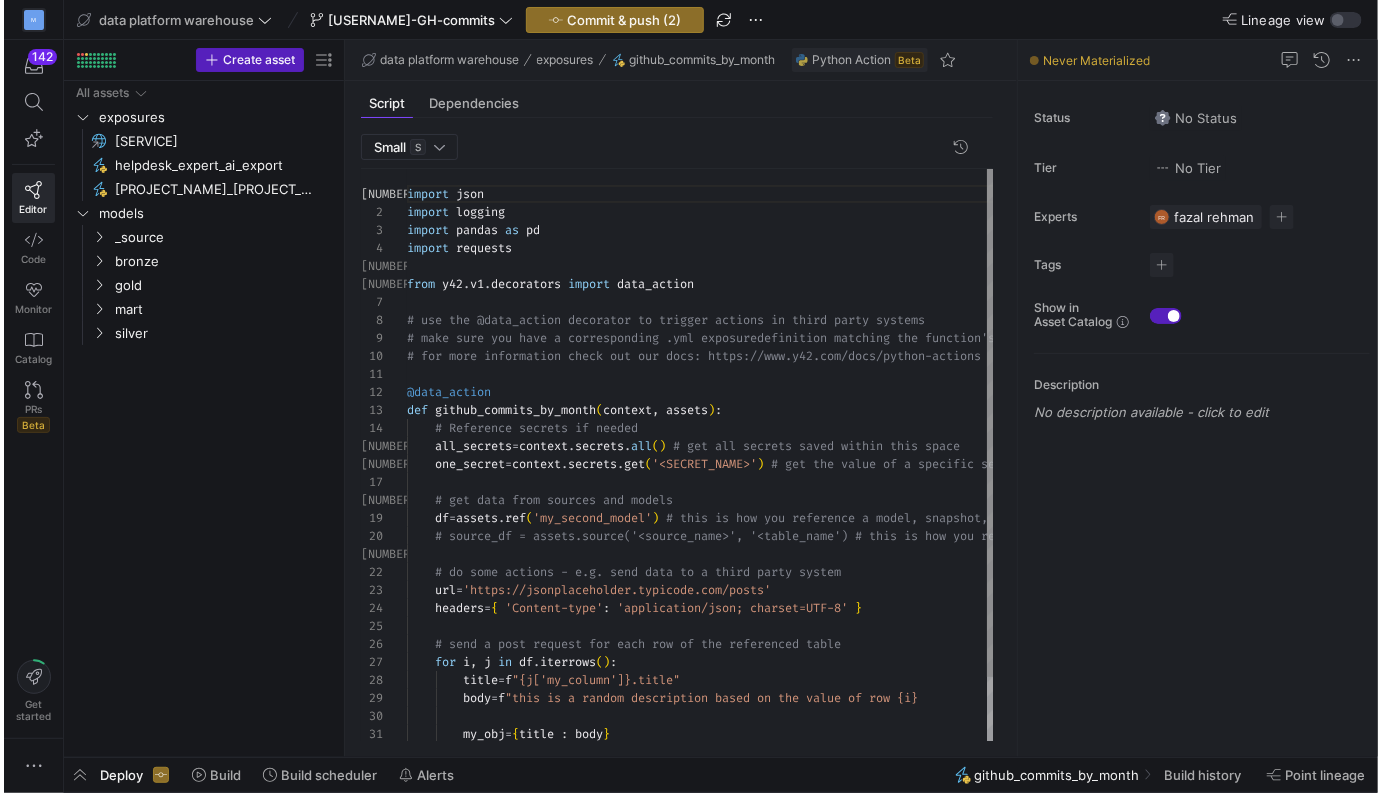 scroll, scrollTop: 180, scrollLeft: 0, axis: vertical 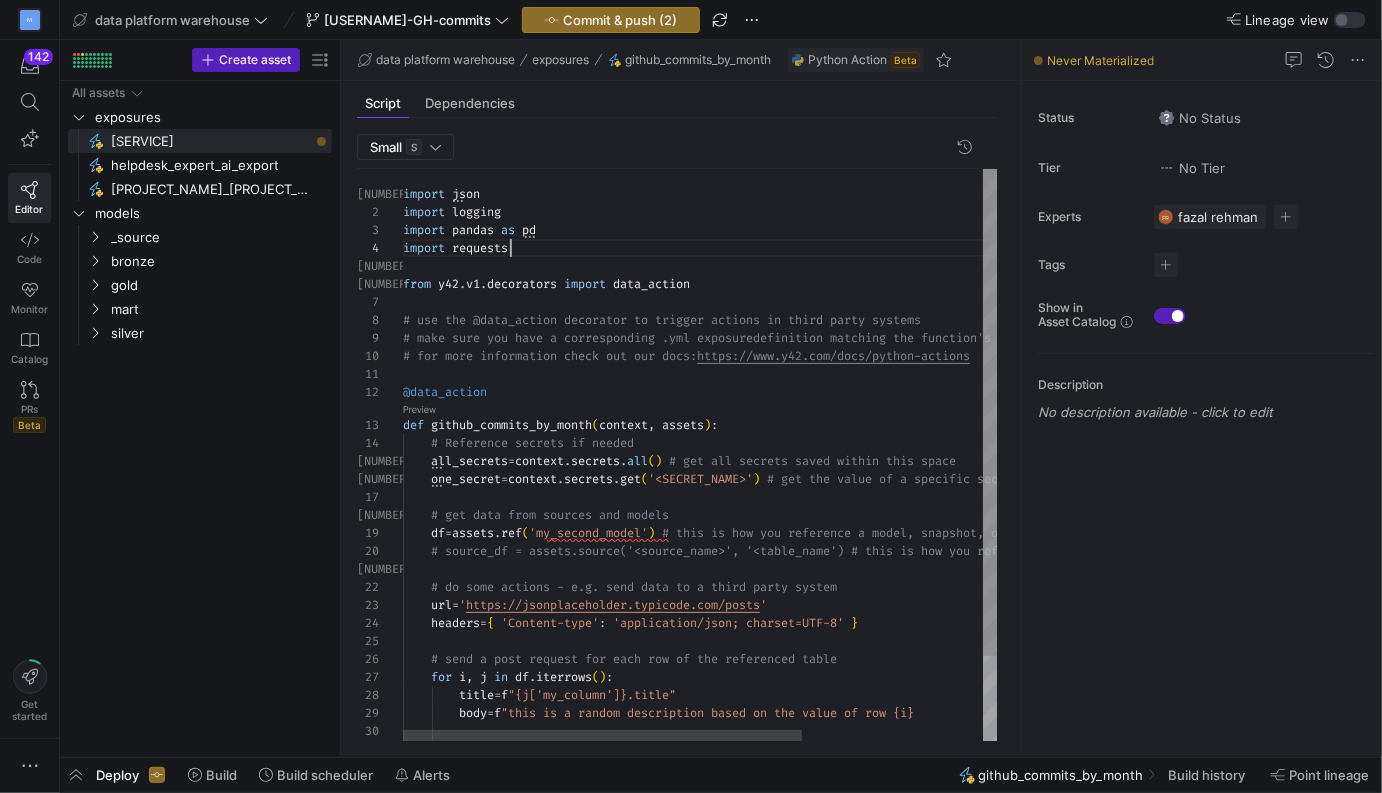 click on "import   json import   logging import   pandas   as   pd import   requests from   y42 . v1 . decorators   import   data_action # use the @data_action decorator to trigger action s in third party systems # make sure you have a corresponding .yml exposure  definition matching the function's name # for more information check out our docs:  https://www.y42.com/docs/python-actions @data_action def   github_commits_by_month ( context ,   assets ) :      # Reference secrets if needed      all_secrets  =  context . secrets . all ( )   # get all secrets saved within this space      one_secret  =  context . secrets . get ( '<SECRET_NAME>' )   # get the value of a specific secret saved within  this space      # get data from sources and models      df  =  assets . ref ( 'my_second_model' )   # this is how you reference a model, snapshot, or  seed      # source_df = assets.source('<source_name>', '<tab '" at bounding box center [834, 505] 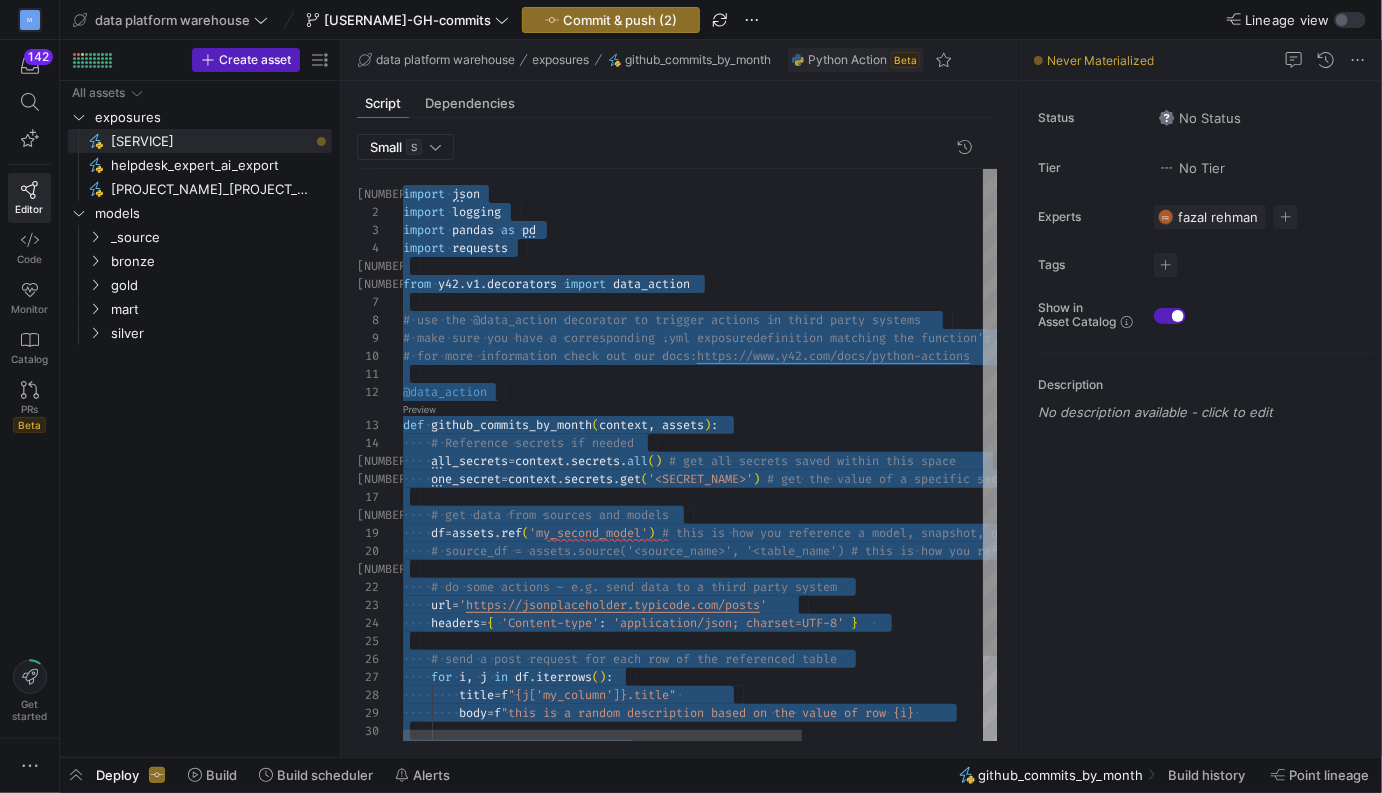 scroll, scrollTop: 90, scrollLeft: 0, axis: vertical 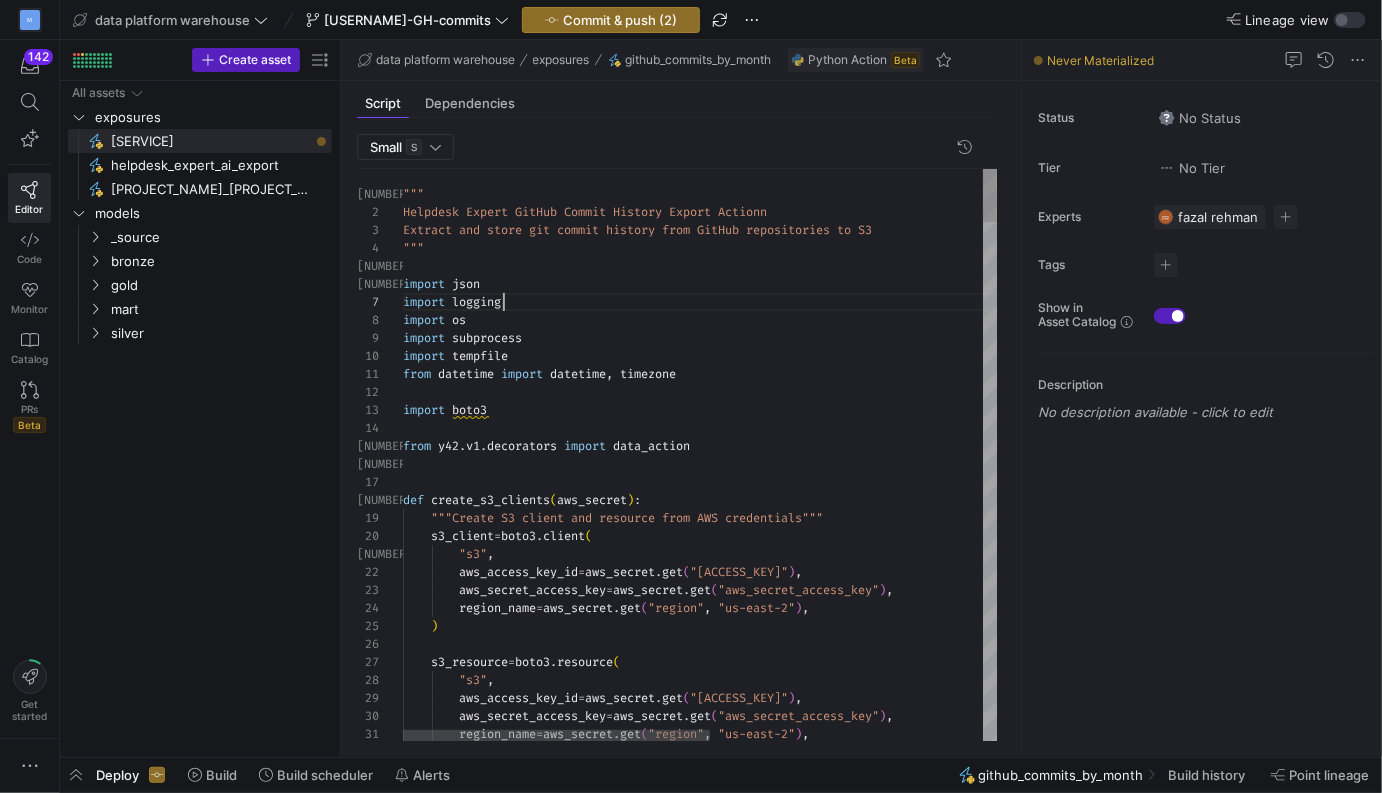 click on "s3_resource  =  boto3 . resource (          "s3" ,          aws_access_key_id = aws_secret . get ( "aws_access_key_id" ) ,          aws_secret_access_key = aws_secret . get ( "aws_secret_access_key" ) ,          region_name = aws_secret . get ( "region" ,   "us-east-2" ) ,      s3_client  =  boto3 . client (          "s3" ,          aws_access_key_id = aws_secret . get ( "aws_access_key_id" ) ,          aws_secret_access_key = aws_secret . get ( "aws_secret_access_key" ) ,          region_name = aws_secret . get ( "region" ,   "us-east-2" ) ,      ) from   y42 . v1 . decorators   import   data_action def   create_s3_clients ( aws_secret ) :      """Create S3 client and resource from AWS credenti als""" import   os import   subprocess import   tempfile from   datetime   import   datetime ,   timezone import   boto3 Extract and store git commit history from GitHub r epositories to S3 """" at bounding box center (964, 3214) 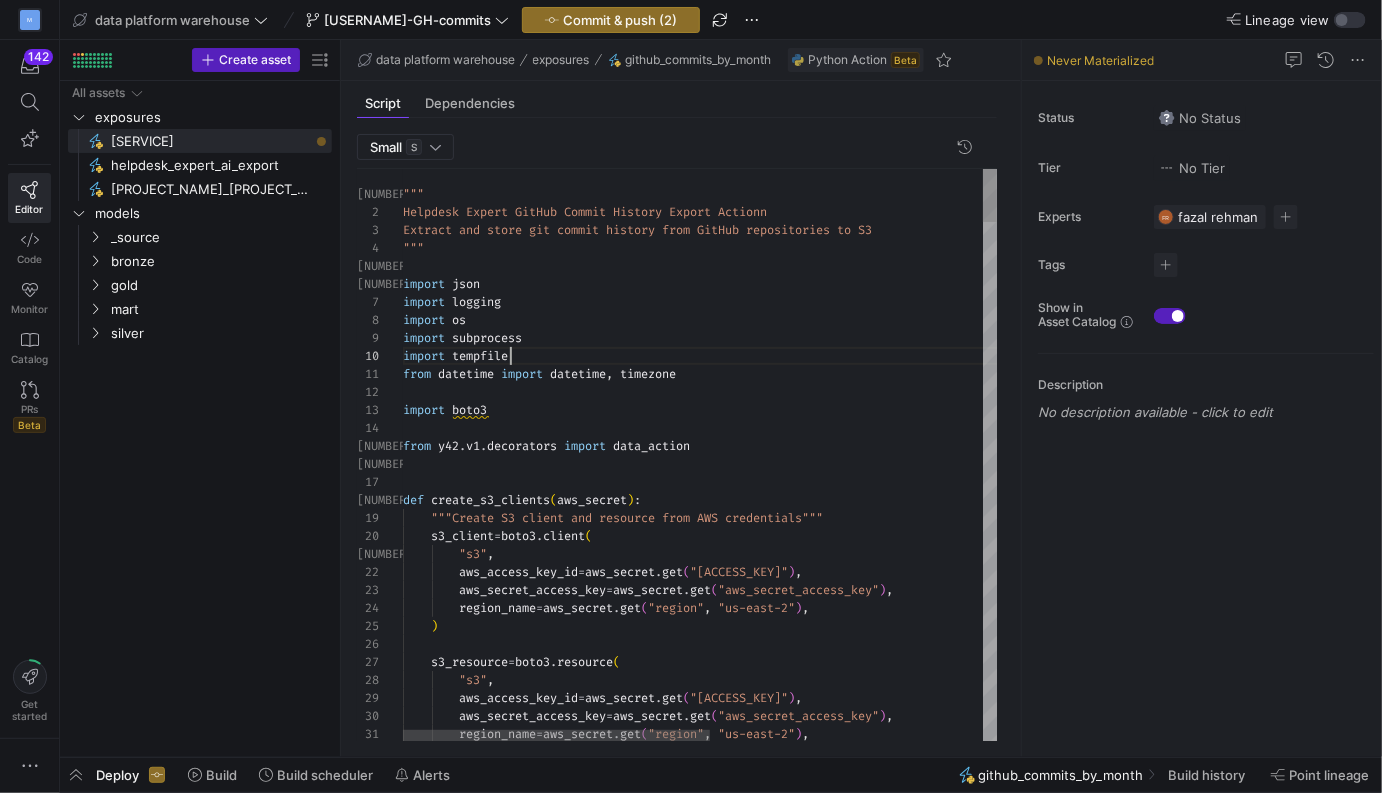 click on "s3_resource  =  boto3 . resource (          "s3" ,          aws_access_key_id = aws_secret . get ( "aws_access_key_id" ) ,          aws_secret_access_key = aws_secret . get ( "aws_secret_access_key" ) ,          region_name = aws_secret . get ( "region" ,   "us-east-2" ) ,      s3_client  =  boto3 . client (          "s3" ,          aws_access_key_id = aws_secret . get ( "aws_access_key_id" ) ,          aws_secret_access_key = aws_secret . get ( "aws_secret_access_key" ) ,          region_name = aws_secret . get ( "region" ,   "us-east-2" ) ,      ) from   y42 . v1 . decorators   import   data_action def   create_s3_clients ( aws_secret ) :      """Create S3 client and resource from AWS credenti als""" import   os import   subprocess import   tempfile from   datetime   import   datetime ,   timezone import   boto3 Extract and store git commit history from GitHub r epositories to S3 """" at bounding box center [964, 3214] 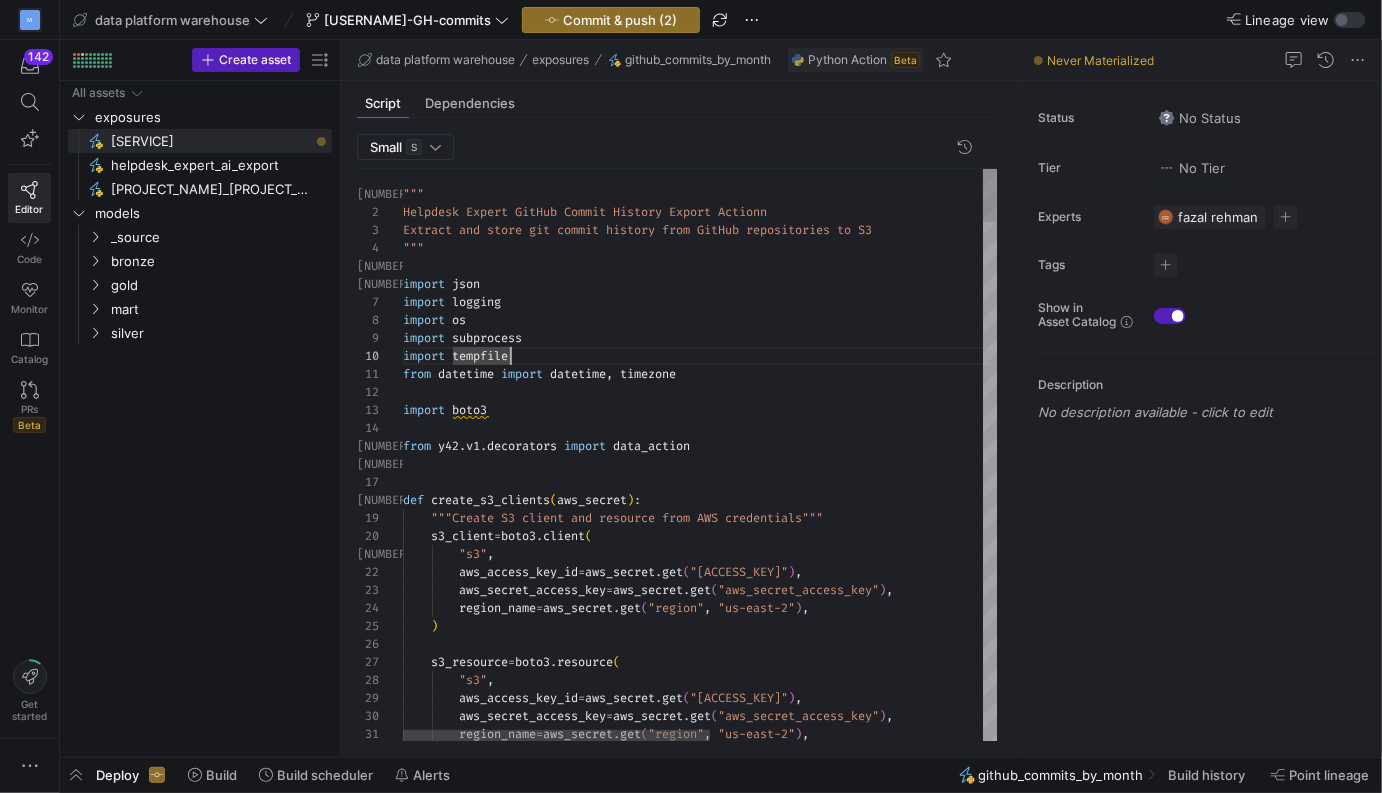 scroll, scrollTop: 108, scrollLeft: 101, axis: both 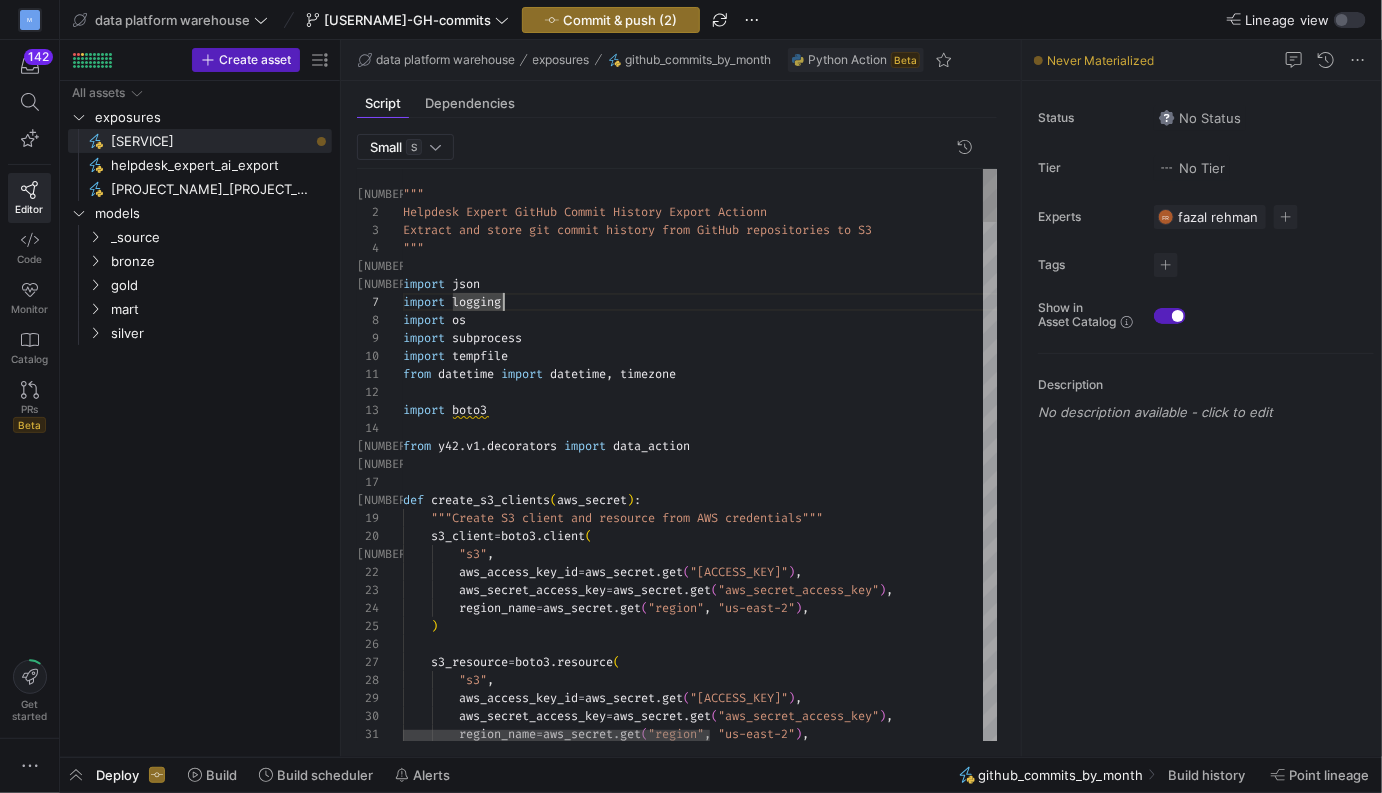 click on "s3_resource  =  boto3 . resource (          "s3" ,          aws_access_key_id = aws_secret . get ( "aws_access_key_id" ) ,          aws_secret_access_key = aws_secret . get ( "aws_secret_access_key" ) ,          region_name = aws_secret . get ( "region" ,   "us-east-2" ) ,      s3_client  =  boto3 . client (          "s3" ,          aws_access_key_id = aws_secret . get ( "aws_access_key_id" ) ,          aws_secret_access_key = aws_secret . get ( "aws_secret_access_key" ) ,          region_name = aws_secret . get ( "region" ,   "us-east-2" ) ,      ) from   y42 . v1 . decorators   import   data_action def   create_s3_clients ( aws_secret ) :      """Create S3 client and resource from AWS credenti als""" import   os import   subprocess import   tempfile from   datetime   import   datetime ,   timezone import   boto3 Extract and store git commit history from GitHub r epositories to S3 """" at bounding box center (964, 3214) 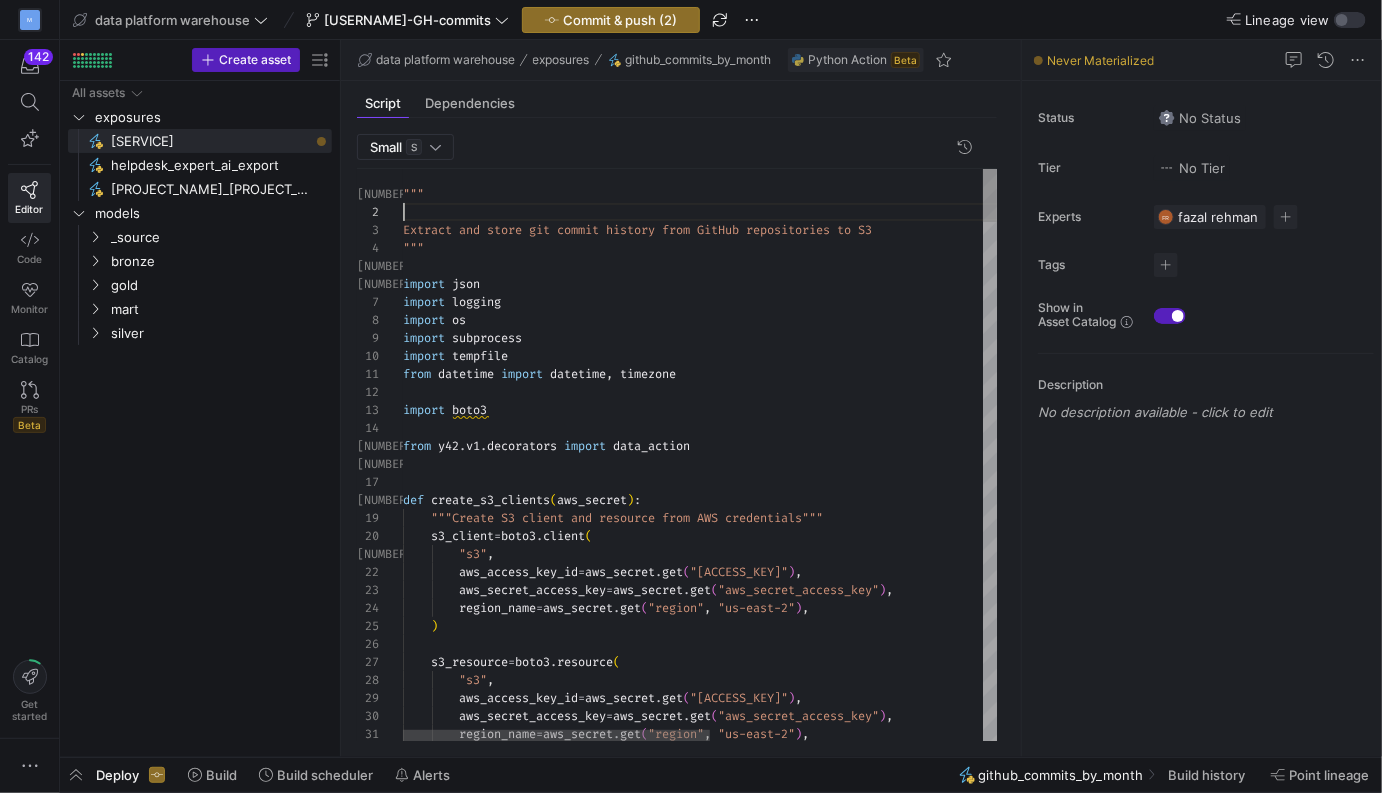 scroll, scrollTop: 0, scrollLeft: 22, axis: horizontal 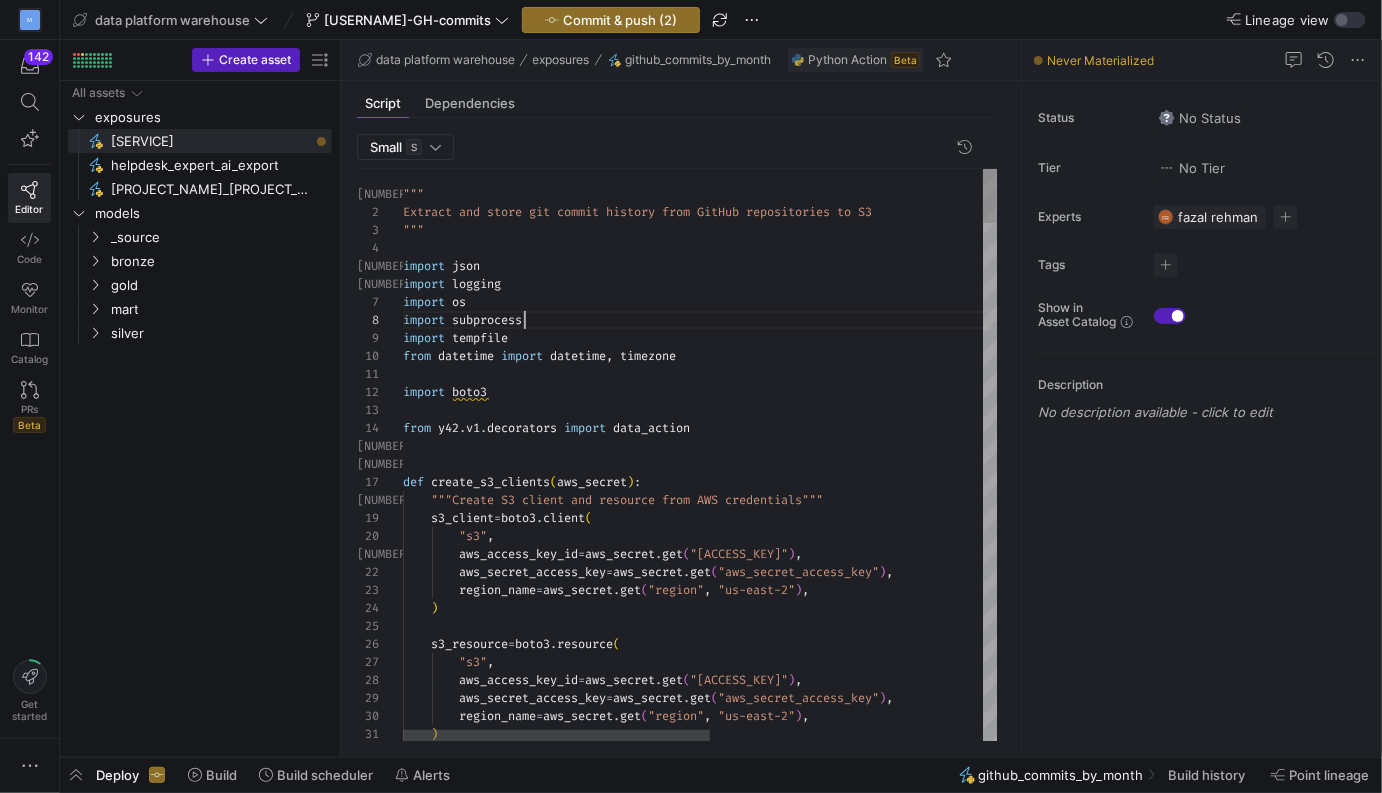 click on "s3_resource  =  boto3 . resource (          "s3" ,          aws_access_key_id = aws_secret . get ( "aws_access_key_id" ) ,          aws_secret_access_key = aws_secret . get ( "aws_secret_access_key" ) ,          region_name = aws_secret . get ( "region" ,   "us-east-2" ) ,      s3_client  =  boto3 . client (          "s3" ,          aws_access_key_id = aws_secret . get ( "aws_access_key_id" ) ,          aws_secret_access_key = aws_secret . get ( "aws_secret_access_key" ) ,          region_name = aws_secret . get ( "region" ,   "us-east-2" ) ,      ) from   y42 . v1 . decorators   import   data_action def   create_s3_clients ( aws_secret ) :      """Create S3 client and resource from AWS credenti als""" import   os import   subprocess import   tempfile from   datetime   import   datetime ,   timezone import   boto3 Extract and store git commit history from GitHub r epositories to S3 """" at bounding box center [964, 3205] 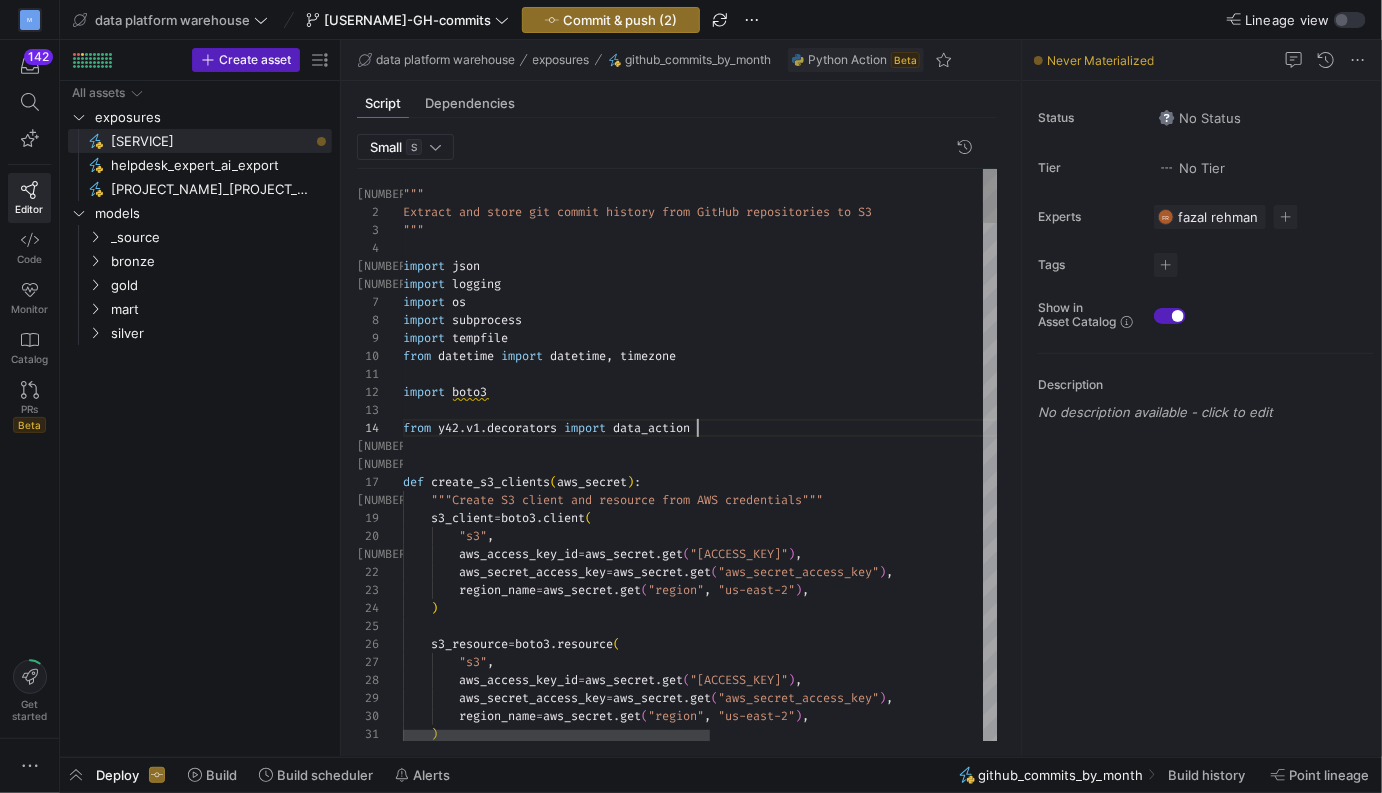 click on "s3_resource  =  boto3 . resource (          "s3" ,          aws_access_key_id = aws_secret . get ( "aws_access_key_id" ) ,          aws_secret_access_key = aws_secret . get ( "aws_secret_access_key" ) ,          region_name = aws_secret . get ( "region" ,   "us-east-2" ) ,      s3_client  =  boto3 . client (          "s3" ,          aws_access_key_id = aws_secret . get ( "aws_access_key_id" ) ,          aws_secret_access_key = aws_secret . get ( "aws_secret_access_key" ) ,          region_name = aws_secret . get ( "region" ,   "us-east-2" ) ,      ) from   y42 . v1 . decorators   import   data_action def   create_s3_clients ( aws_secret ) :      """Create S3 client and resource from AWS credenti als""" import   os import   subprocess import   tempfile from   datetime   import   datetime ,   timezone import   boto3 Extract and store git commit history from GitHub r epositories to S3 """" at bounding box center [964, 3205] 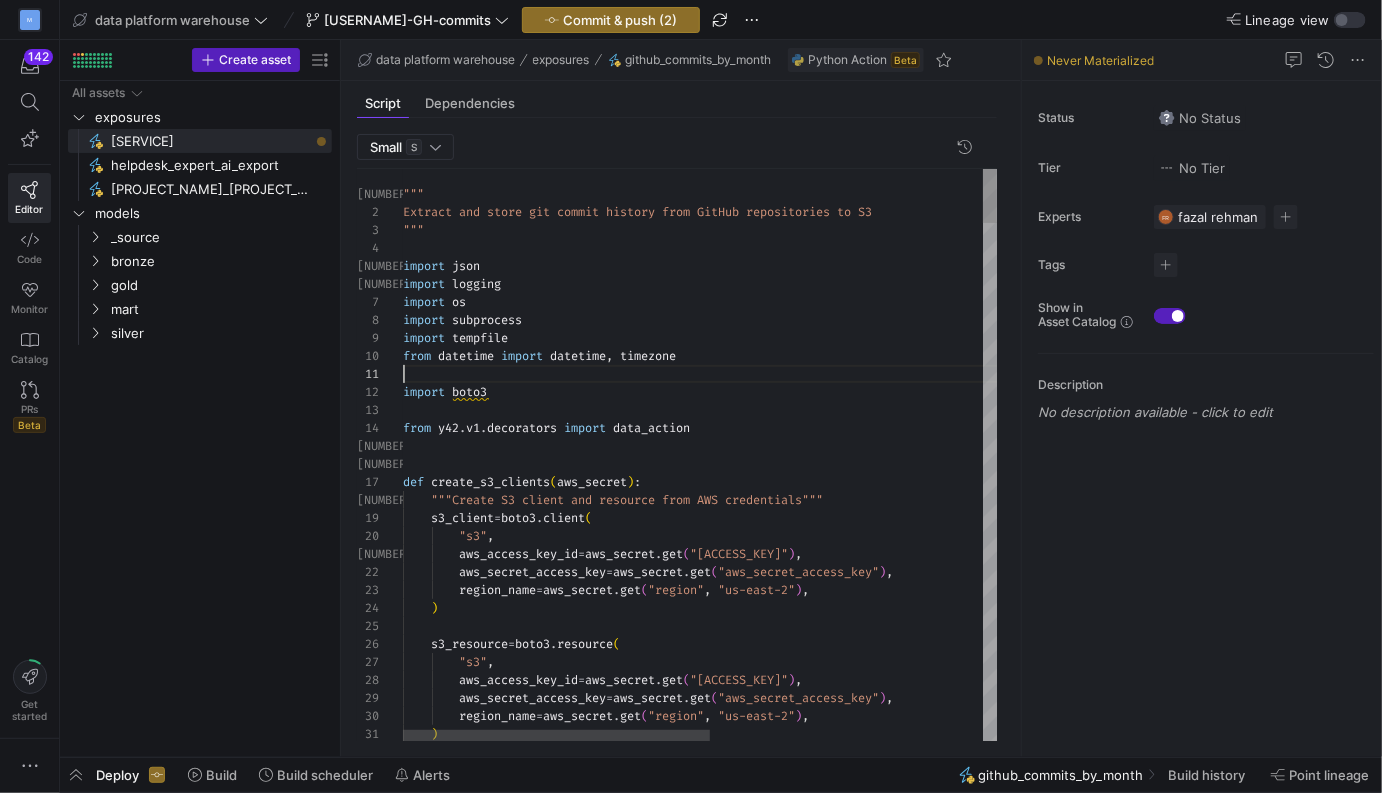 scroll, scrollTop: 0, scrollLeft: 0, axis: both 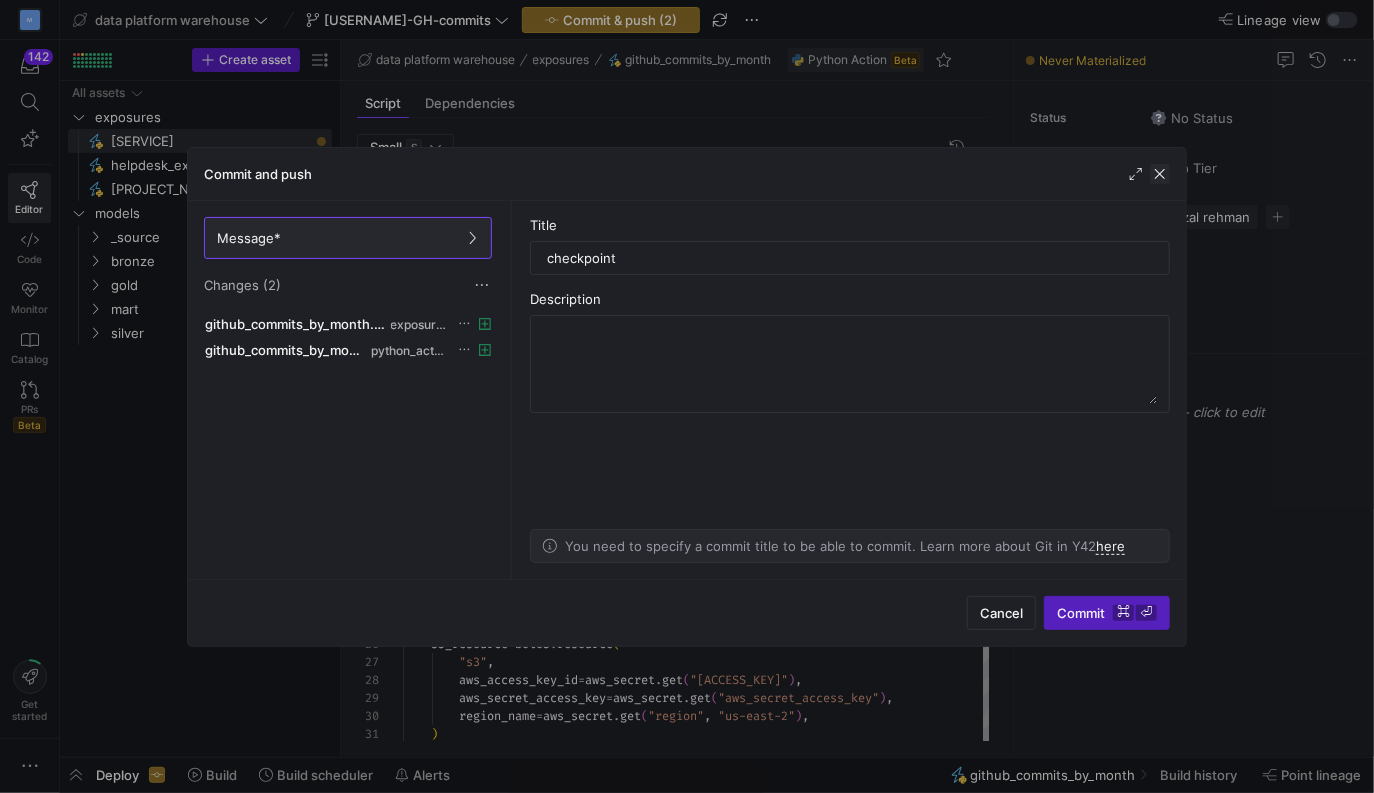 click at bounding box center [1160, 174] 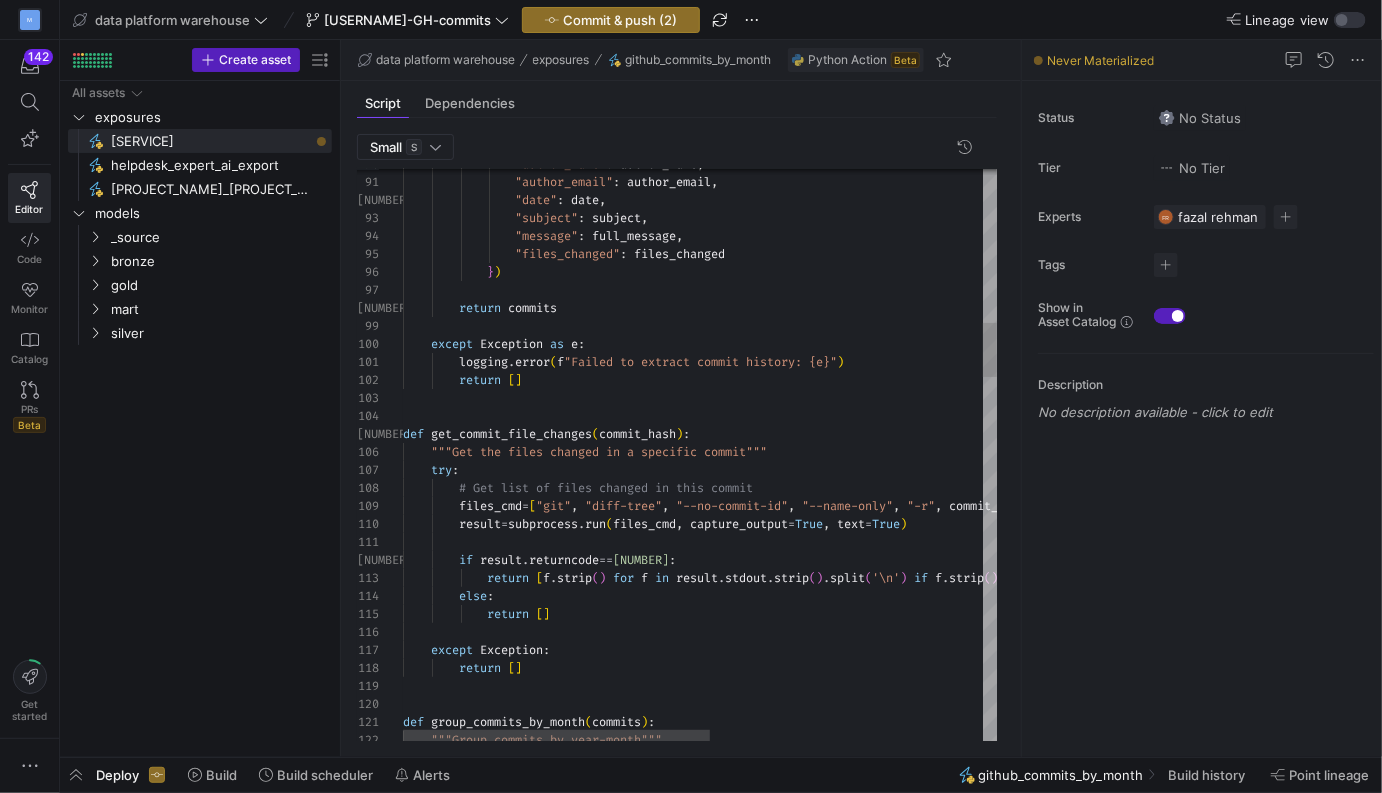 scroll, scrollTop: 18, scrollLeft: 245, axis: both 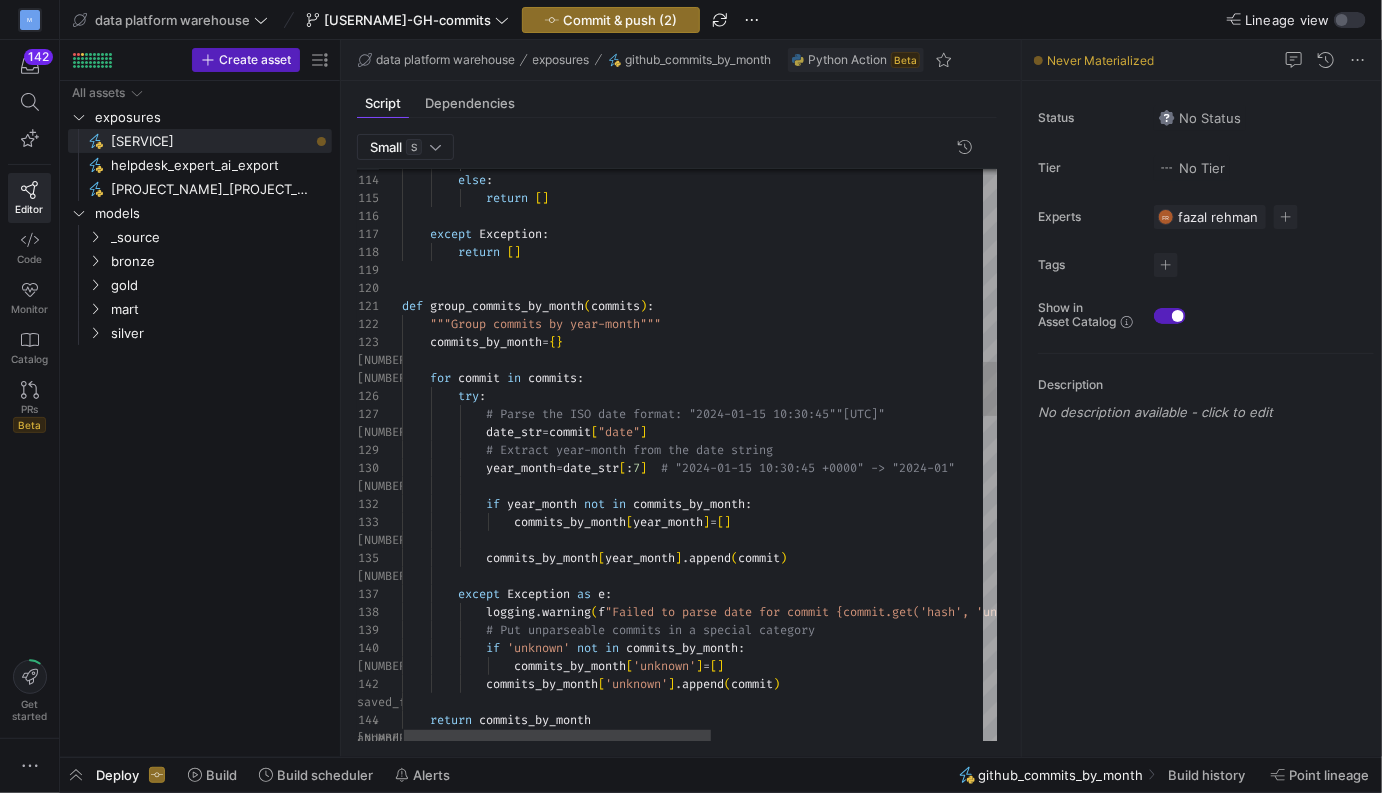 click on "return  [ f . strip ( )  for  f  in  result . stdout . strip ( ) . split ( '\n' )  if  f . strip ( ) ]          else :              return  [ ]
except  Exception :         return  [ ] def  group_commits_by_month ( commits ) :     """Group commits by year-month"""     commits_by_month = { }
for  commit  in  commits :         try :             # Parse the ISO date format: "[YEAR]-[MONTH]-[DAY] [TIME] [UTC]"             date_str = commit [ "date" ]             # Extract year-month from the date string             year_month = date_str [ : 7 ]  # "[YEAR]-[MONTH]-[DAY] [TIME] [UTC]" -> "[YEAR]-[MONTH]"
if  year_month  not  in  commits_by_month :                 commits_by_month [ year_month ] =  [ ] commits_by_month [ ]" at bounding box center [963, 1157] 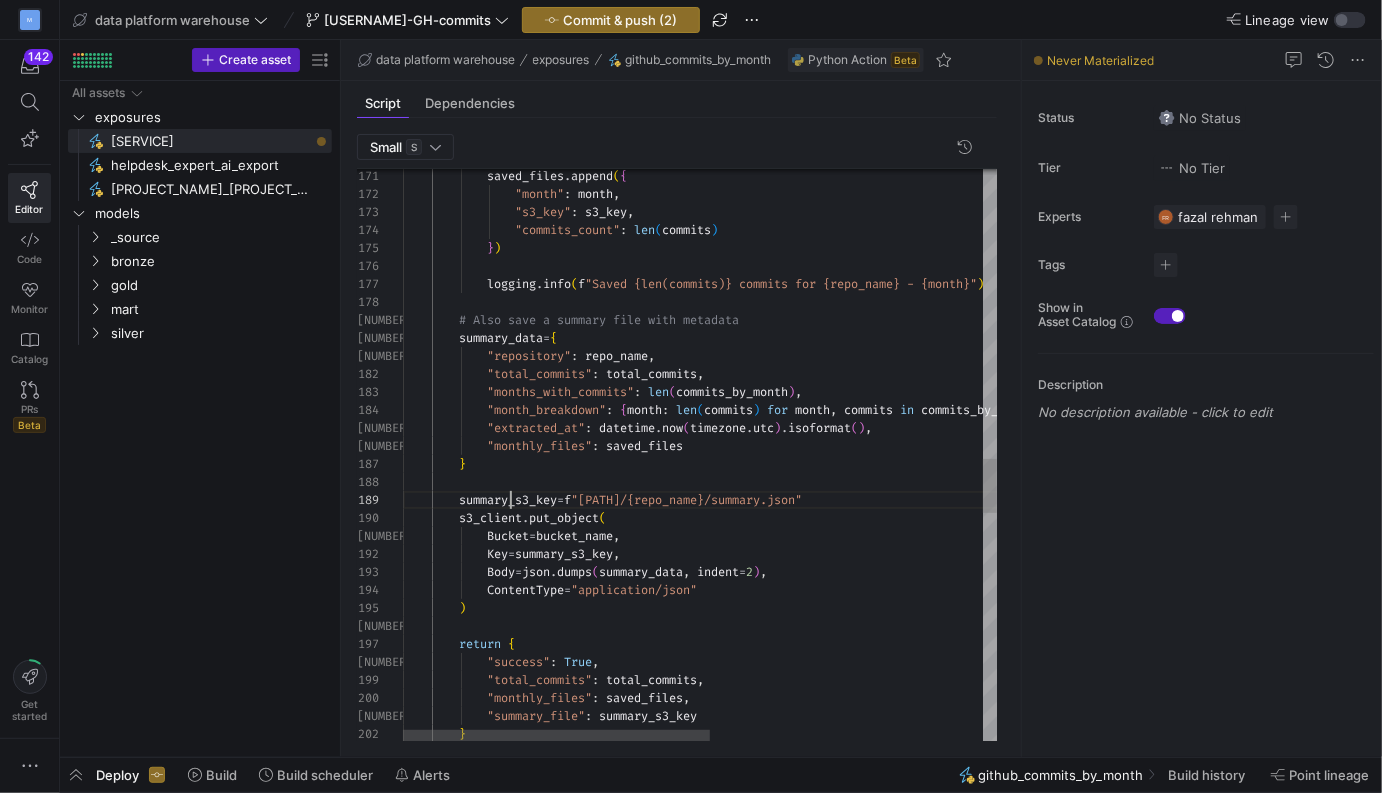 click on "Bucket=bucket_name,
Key=summary_s3_key,
Body=json.dumps(summary_data, indent=2),
ContentType="application/json"
)
return {
"success": True,
"total_commits": total_commits,
"monthly_files": saved_files," at bounding box center [964, 127] 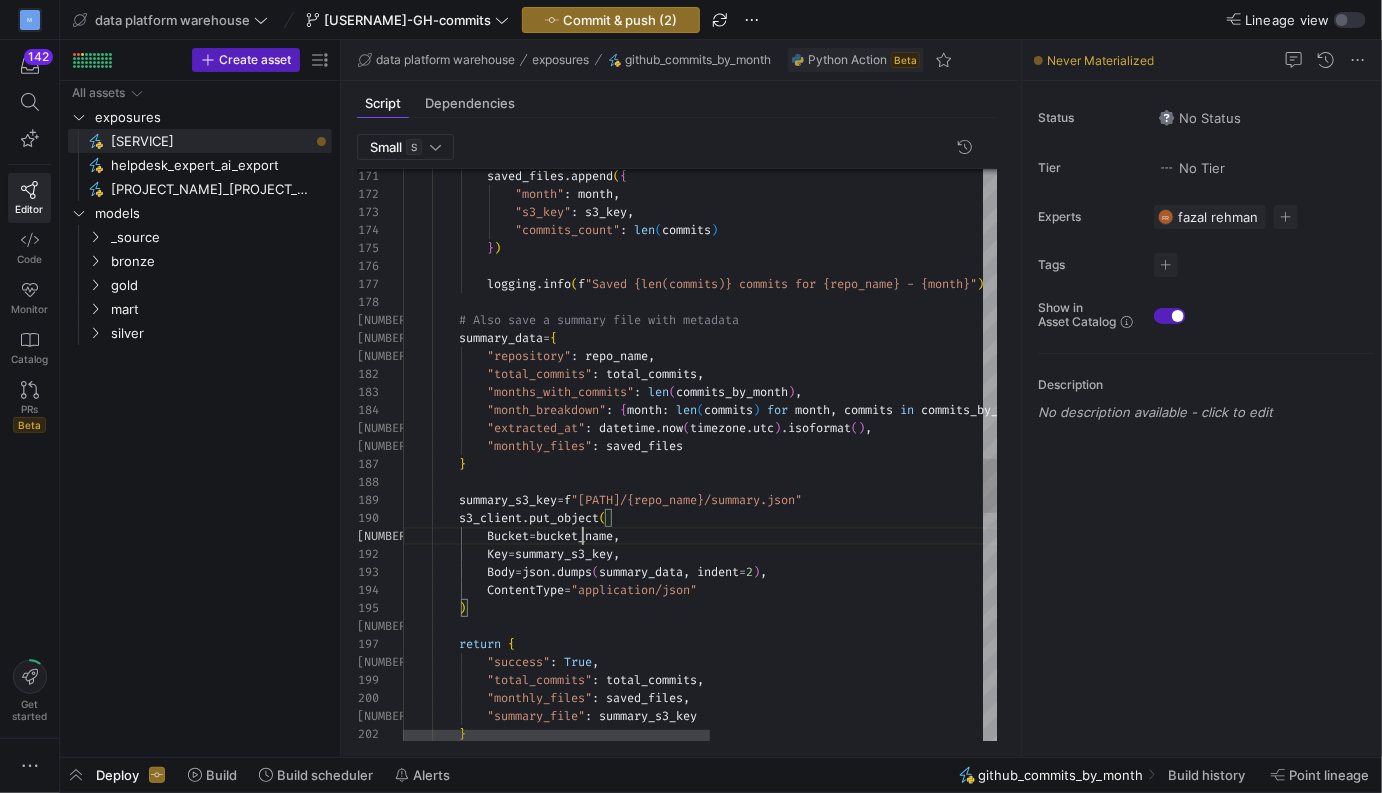 click on "Bucket=bucket_name,
Key=summary_s3_key,
Body=json.dumps(summary_data, indent=2),
ContentType="application/json"
)
return {
"success": True,
"total_commits": total_commits,
"monthly_files": saved_files," at bounding box center (964, 127) 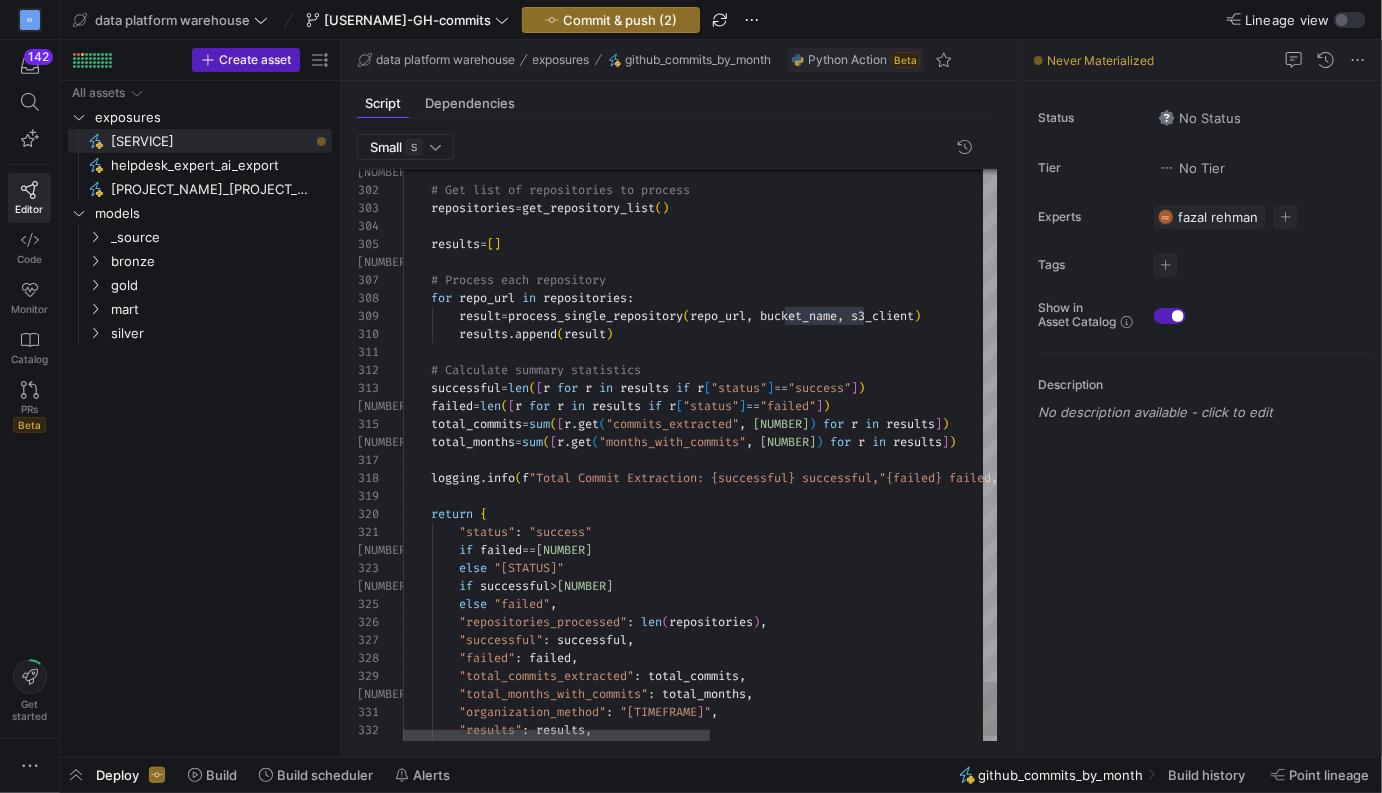 scroll, scrollTop: 108, scrollLeft: 0, axis: vertical 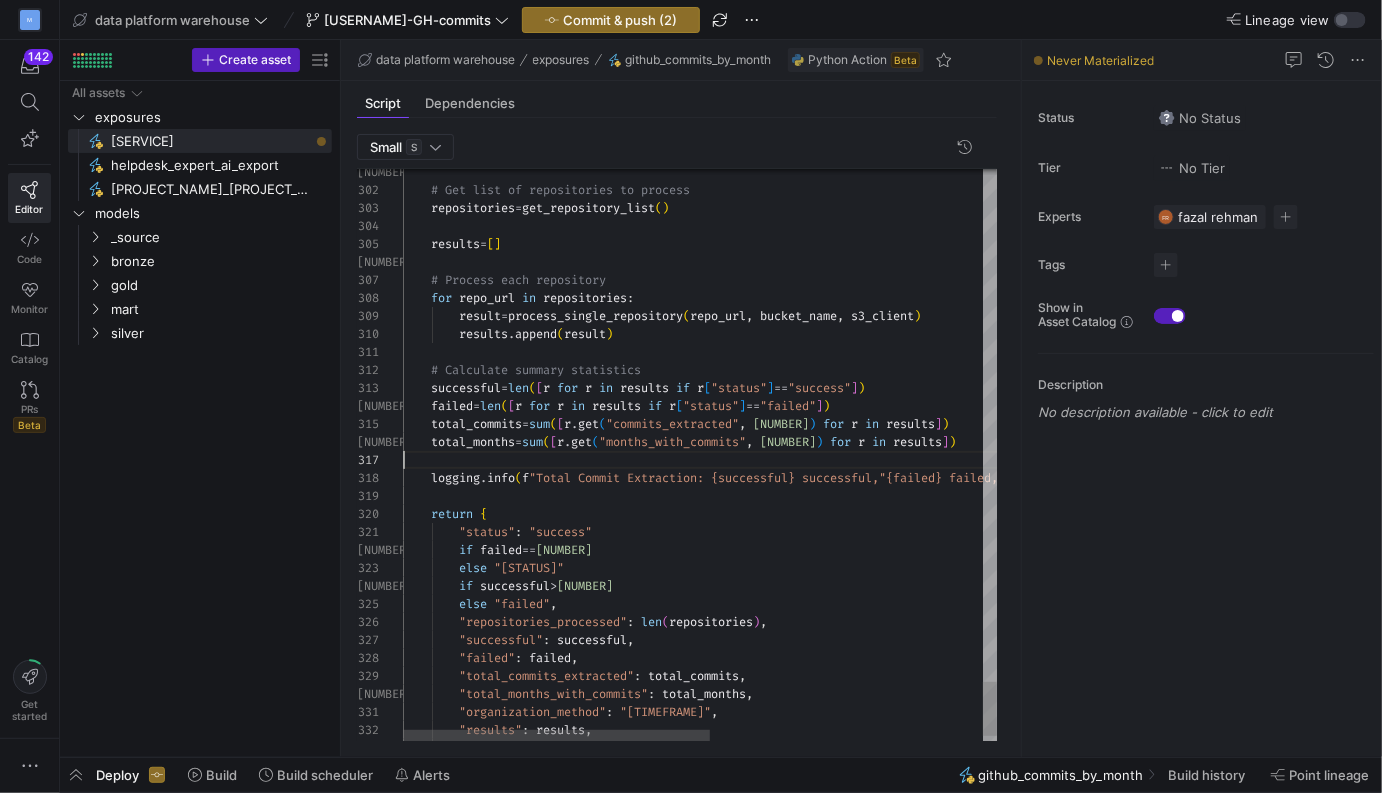 click on "# Get list of repositories to process      repositories  =  get_repository_list ( )      results  =  [ ]      # Process each repository      for   repo_url   in   repositories :          result  =  process_single_repository ( repo_url ,   bucket_name ,   s3_client )          results . append ( result )      # Calculate summary statistics      successful  =  len ( [ r   for   r   in   results   if   r [ "status" ]  ==  "success" ] )      failed  =  len ( [ r   for   r   in   results   if   r [ "status" ]  ==  "failed" ] )      total_commits  =  sum ( [ r . get ( "commits_extracted" ,   0 )   for   r   in   results ] )      total_months  =  sum ( [ r . get ( "months_with_commits" ,   0 )   for   r   in   results ] )      logging . info ( f "Total Commit Extraction: {successful} successful,  {failed} failed, {total_commits} commits extracte d across {total_months} months" ) return" at bounding box center [964, -2232] 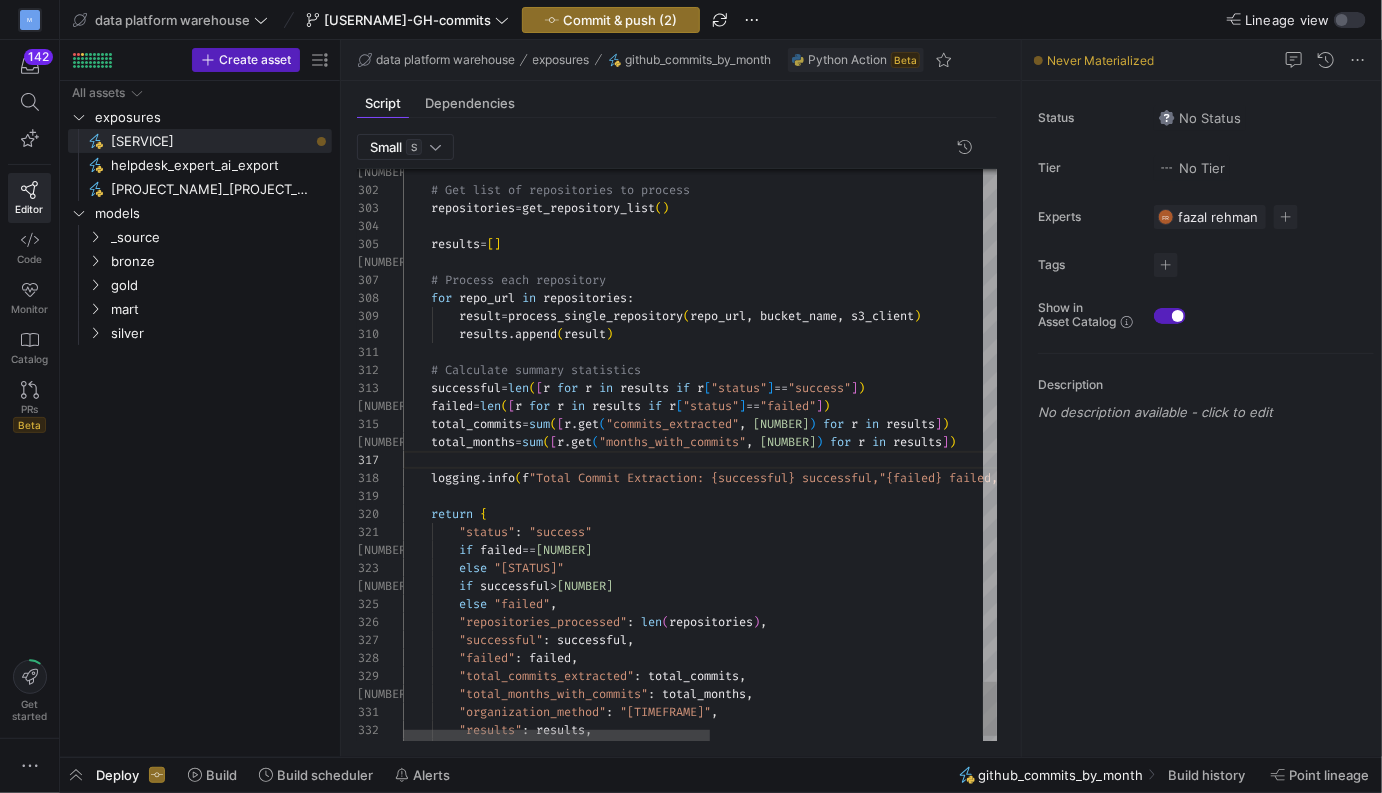 scroll, scrollTop: 18, scrollLeft: 245, axis: both 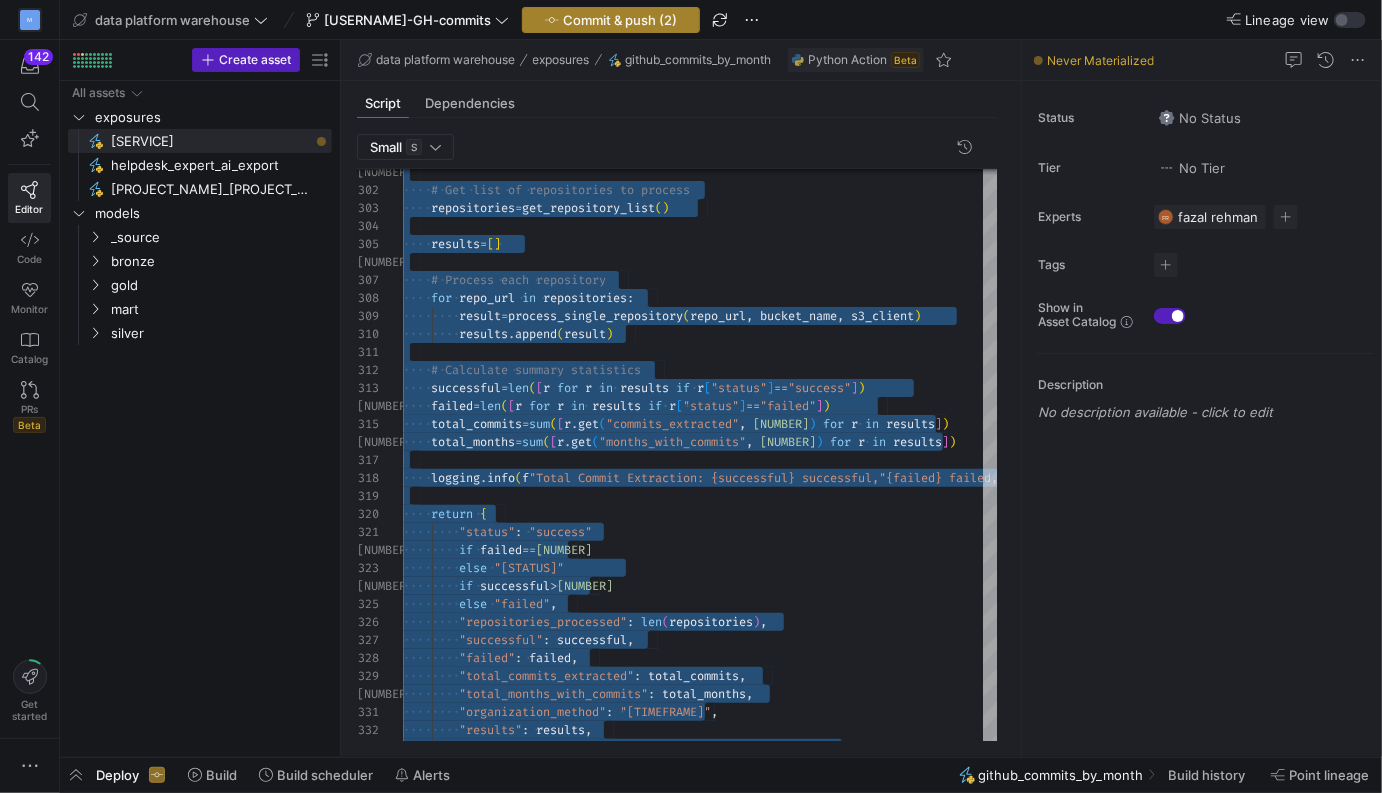 click on "Commit & push (2)" at bounding box center (620, 20) 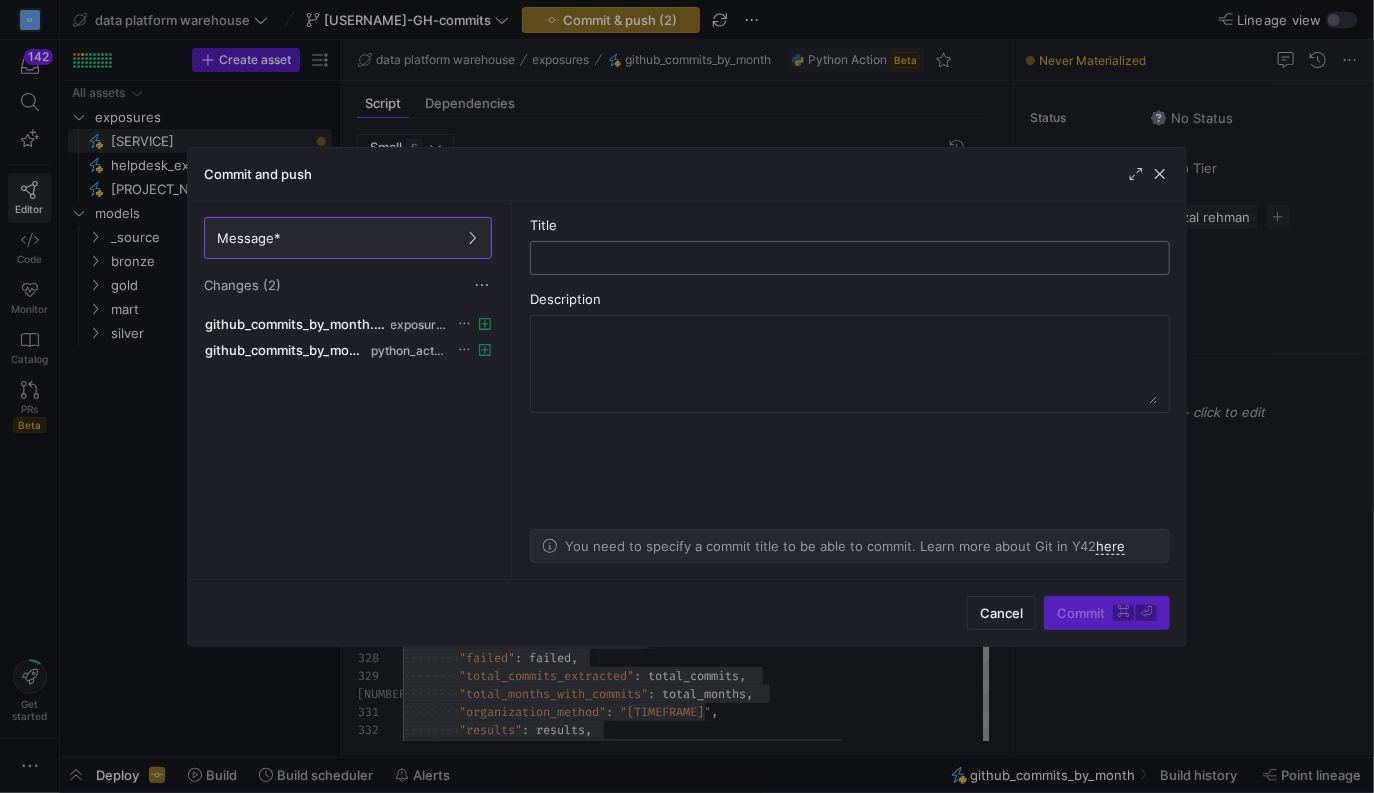 click at bounding box center (850, 258) 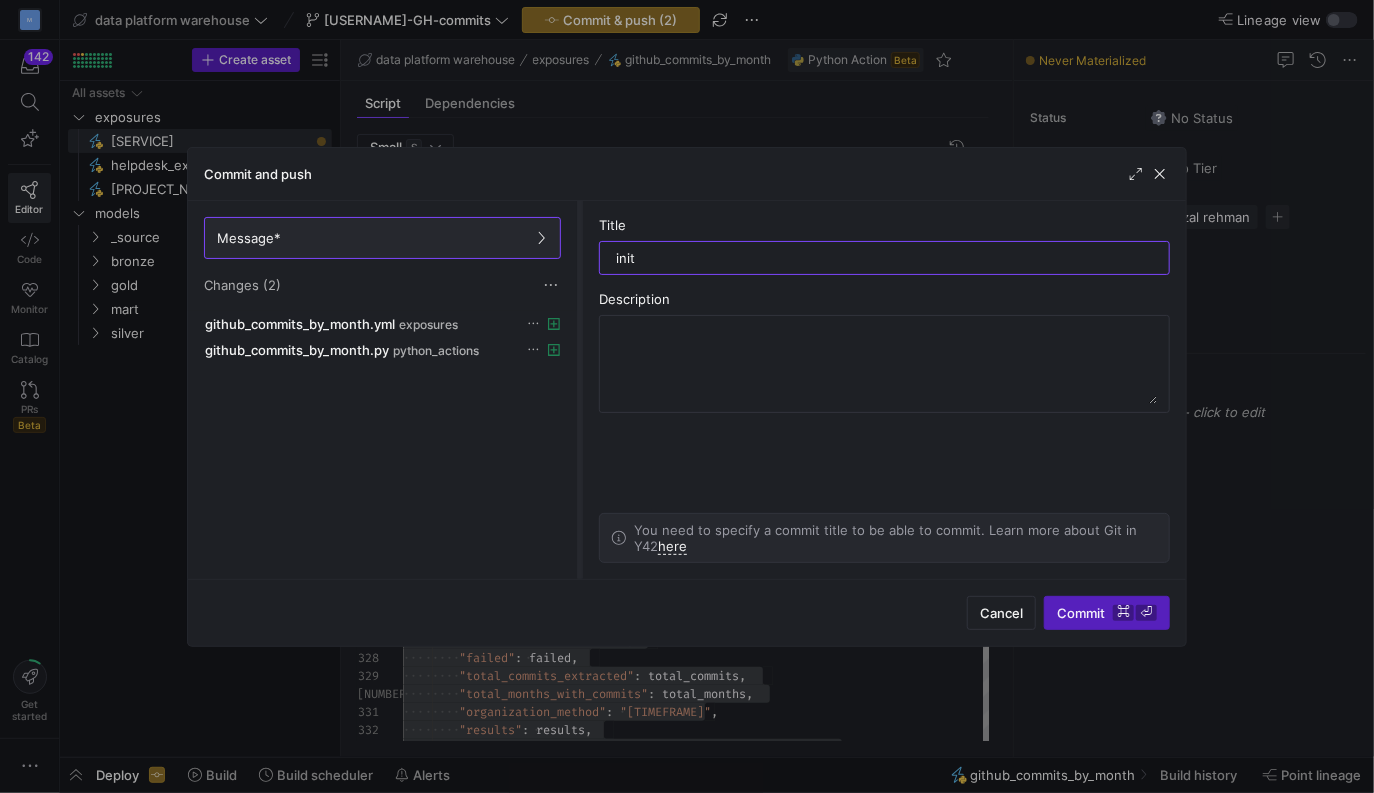 drag, startPoint x: 511, startPoint y: 330, endPoint x: 496, endPoint y: 352, distance: 26.627054 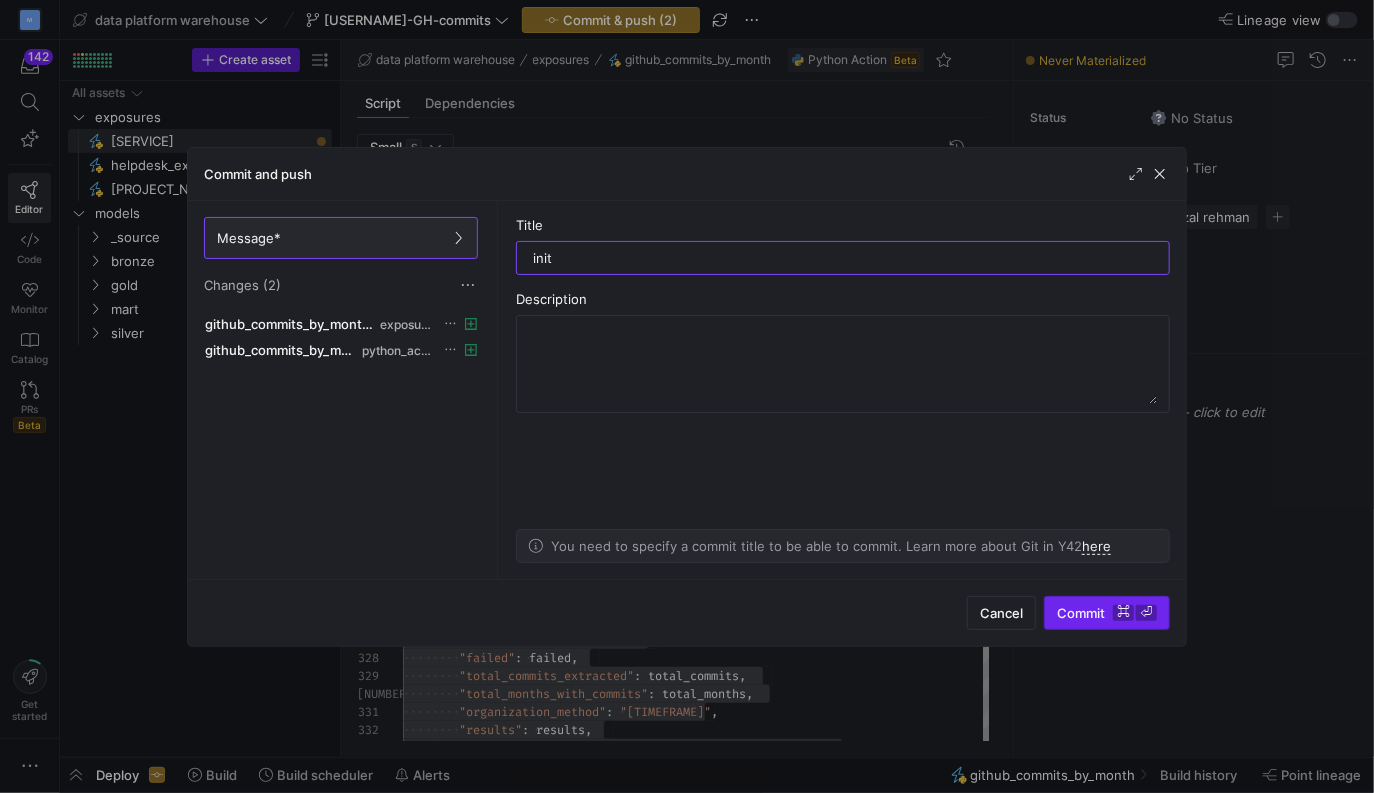 type on "init" 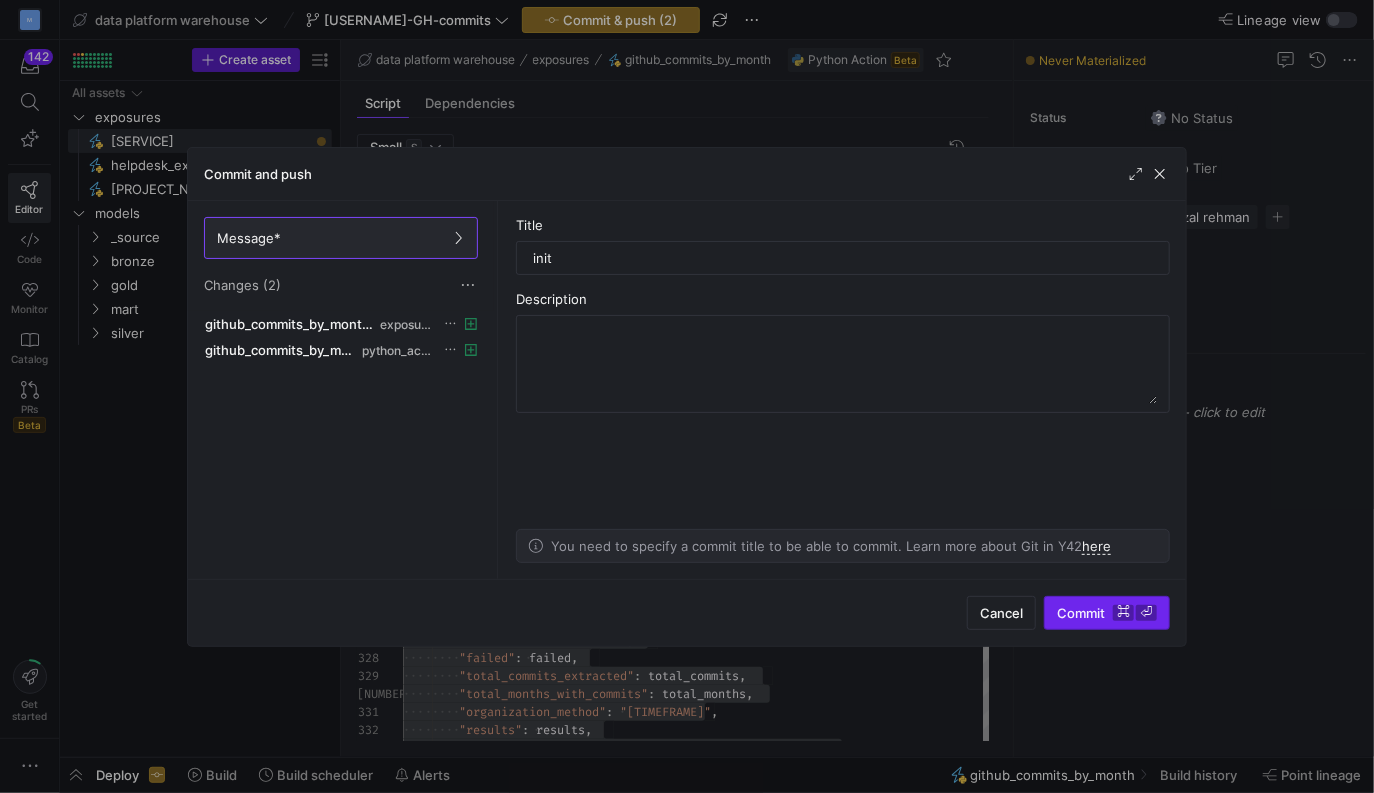 click on "Commit  ⌘ ⏎" at bounding box center (1107, 613) 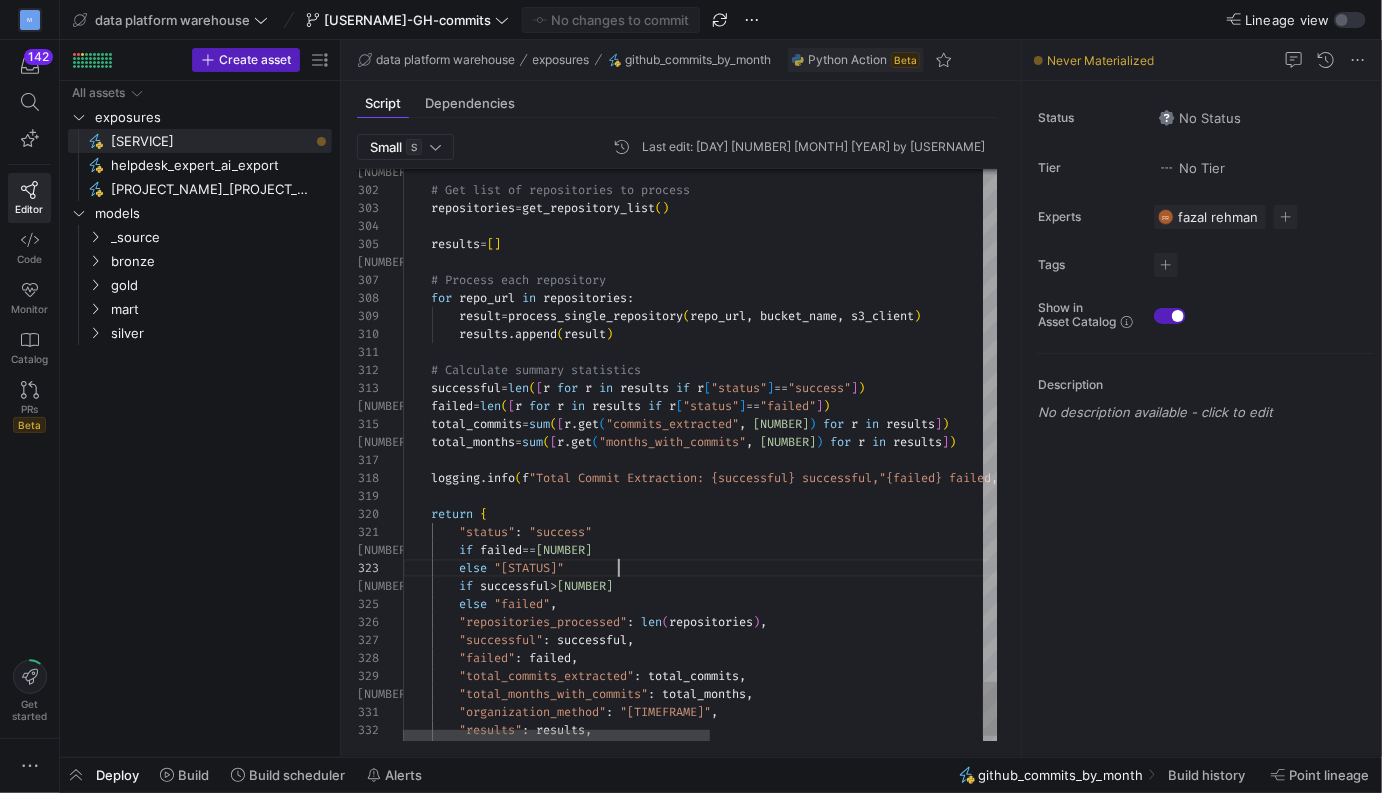 click on "# Get list of repositories to process      repositories  =  get_repository_list ( )      results  =  [ ]      # Process each repository      for   repo_url   in   repositories :          result  =  process_single_repository ( repo_url ,   bucket_name ,   s3_client )          results . append ( result )      # Calculate summary statistics      successful  =  len ( [ r   for   r   in   results   if   r [ "status" ]  ==  "success" ] )      failed  =  len ( [ r   for   r   in   results   if   r [ "status" ]  ==  "failed" ] )      total_commits  =  sum ( [ r . get ( "commits_extracted" ,   0 )   for   r   in   results ] )      total_months  =  sum ( [ r . get ( "months_with_commits" ,   0 )   for   r   in   results ] )      logging . info ( f "Total Commit Extraction: {successful} successful,  {failed} failed, {total_commits} commits extracte d across {total_months} months" ) return" at bounding box center (964, -2232) 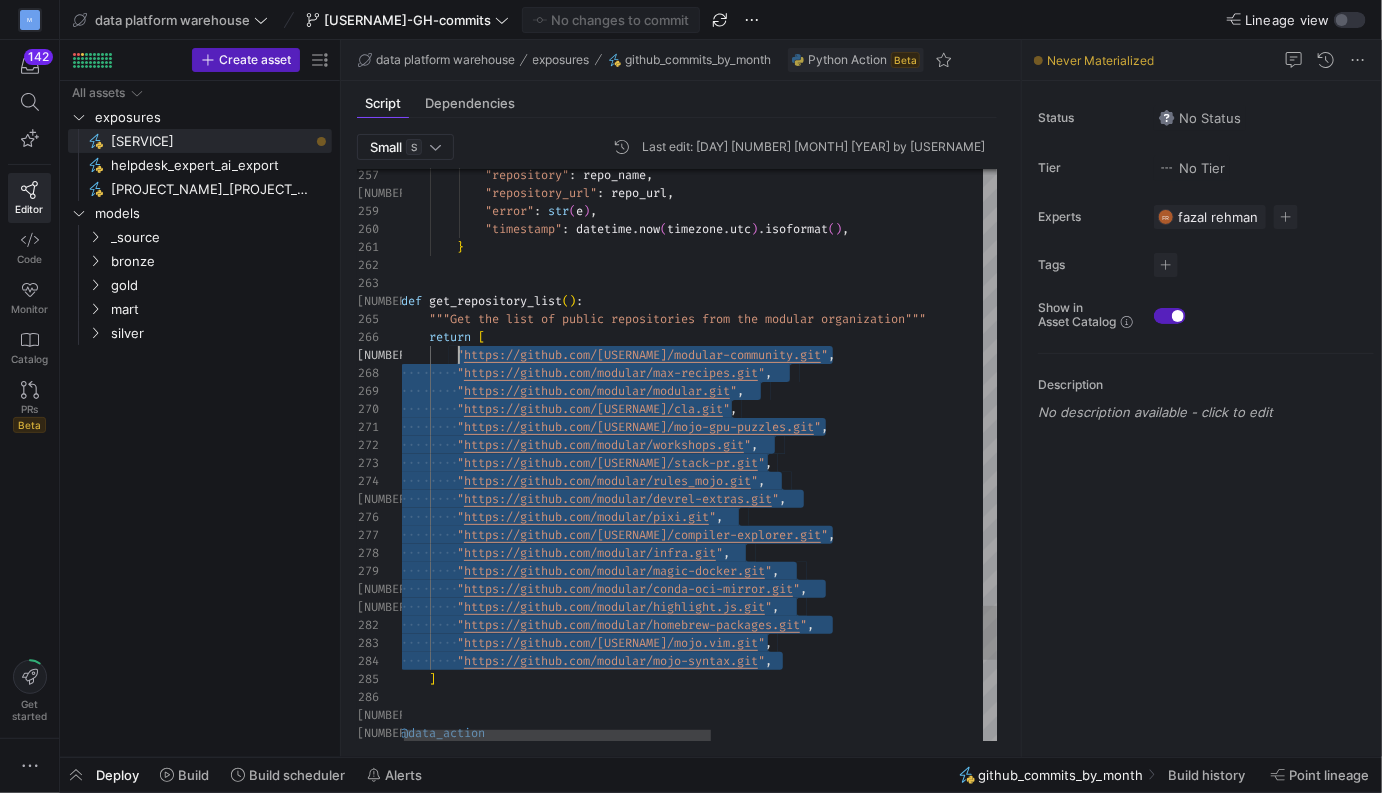 scroll, scrollTop: 108, scrollLeft: 58, axis: both 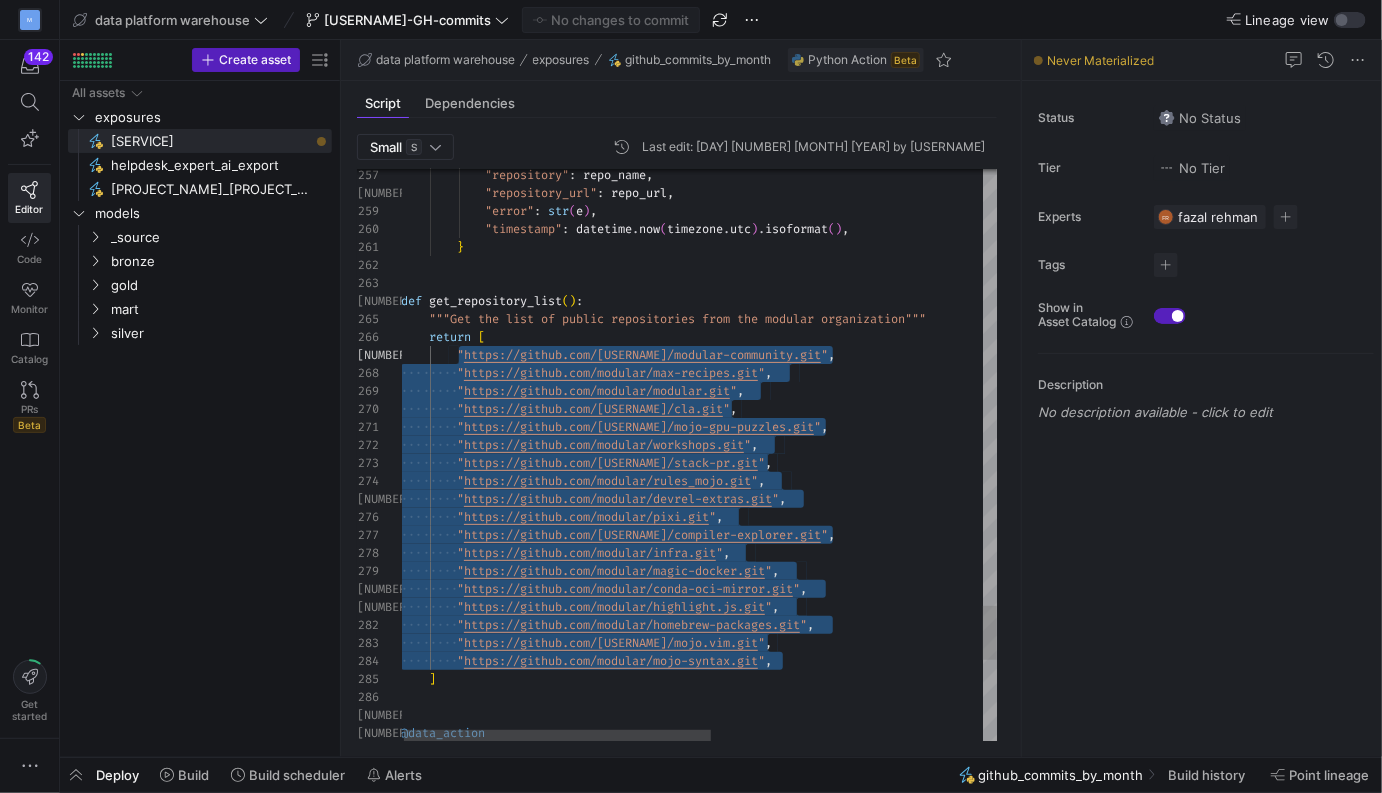 click on "@data_action          " https://github.com/modular/mojo-syntax.git " ,      ]          " https://github.com/modular/mojo.vim.git " ,          " https://github.com/modular/highlight.js.git " ,          " https://github.com/modular/homebrew-packages.git " ,          " https://github.com/modular/conda-oci-mirror.git " ,          " https://github.com/modular/infra.git " ,          " https://github.com/modular/magic-docker.git " ,          " https://github.com/modular/compiler-explorer.git " ,          " https://github.com/modular/devrel-extras.git " ,          " https://github.com/modular/pixi.git " ,          " https://github.com/modular/rules_mojo.git " ,          " https://github.com/modular/stack-pr.git " ,          " https://github.com/modular/workshops.git " ,          " https://github.com/modular/cla.git " ,          " https://github.com/modular/mojo-gpu-puzzles.git " , " " , " " , "" at bounding box center (962, -1422) 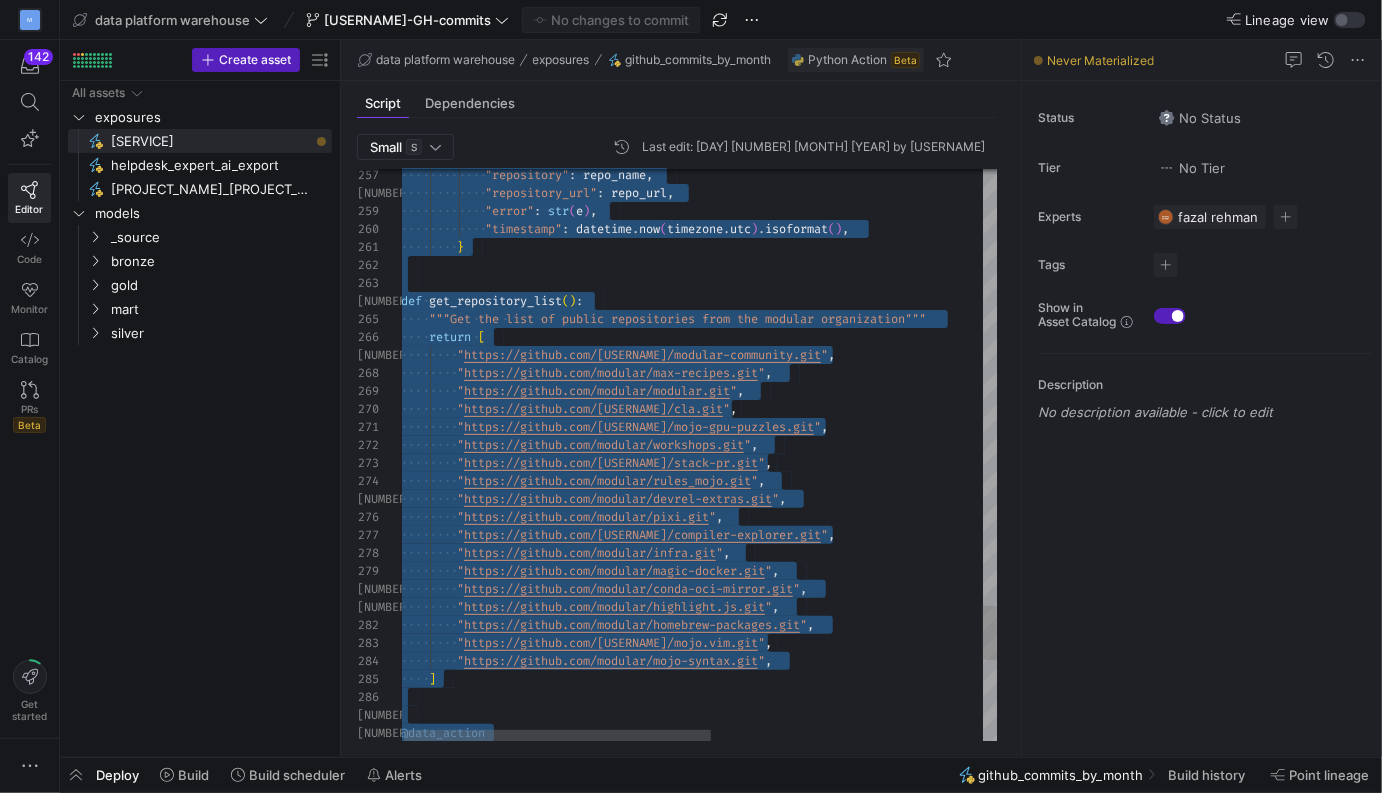 click on "@data_action          " https://github.com/modular/mojo-syntax.git " ,      ]          " https://github.com/modular/mojo.vim.git " ,          " https://github.com/modular/highlight.js.git " ,          " https://github.com/modular/homebrew-packages.git " ,          " https://github.com/modular/conda-oci-mirror.git " ,          " https://github.com/modular/infra.git " ,          " https://github.com/modular/magic-docker.git " ,          " https://github.com/modular/compiler-explorer.git " ,          " https://github.com/modular/devrel-extras.git " ,          " https://github.com/modular/pixi.git " ,          " https://github.com/modular/rules_mojo.git " ,          " https://github.com/modular/stack-pr.git " ,          " https://github.com/modular/workshops.git " ,          " https://github.com/modular/cla.git " ,          " https://github.com/modular/mojo-gpu-puzzles.git " , " " , " " , "" at bounding box center (962, -1422) 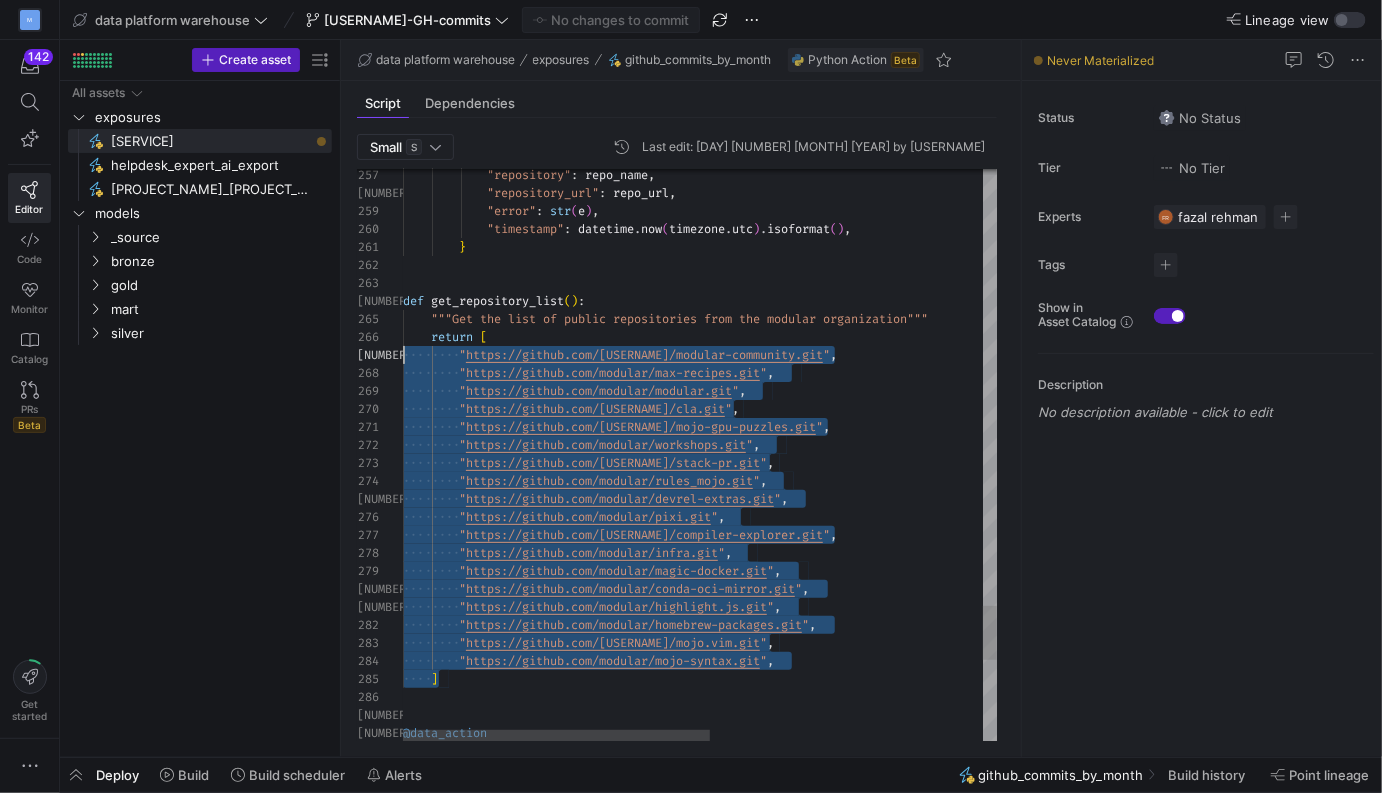 scroll, scrollTop: 54, scrollLeft: 0, axis: vertical 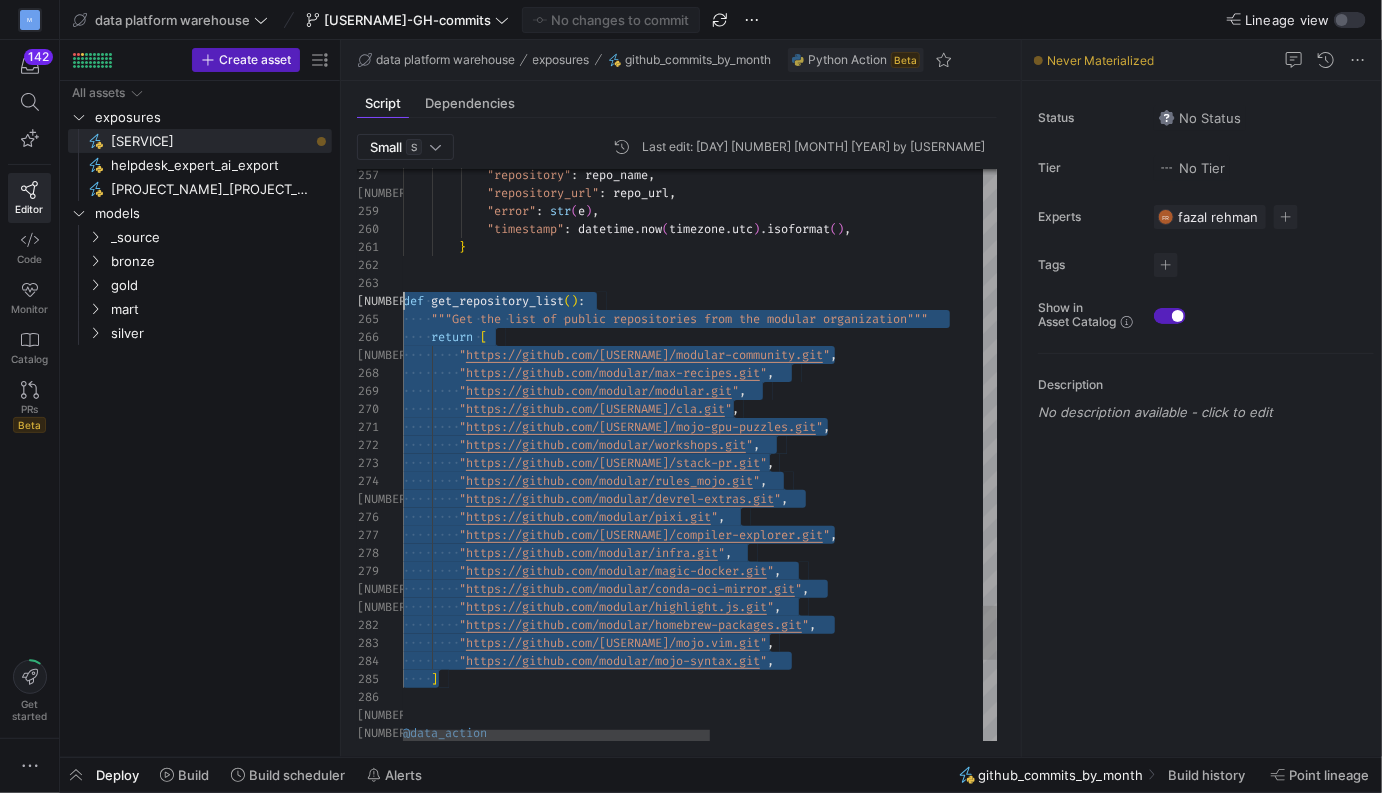 drag, startPoint x: 457, startPoint y: 682, endPoint x: 400, endPoint y: 303, distance: 383.2623 